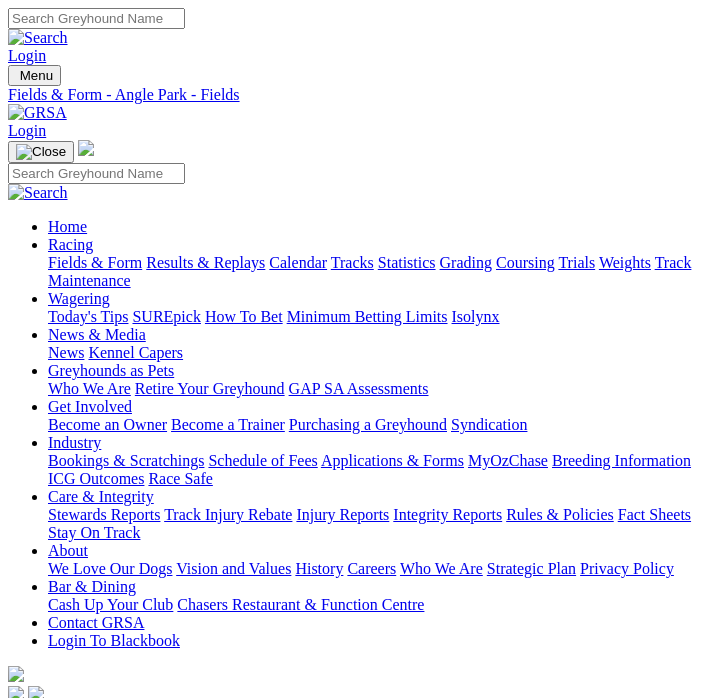 scroll, scrollTop: 3070, scrollLeft: 0, axis: vertical 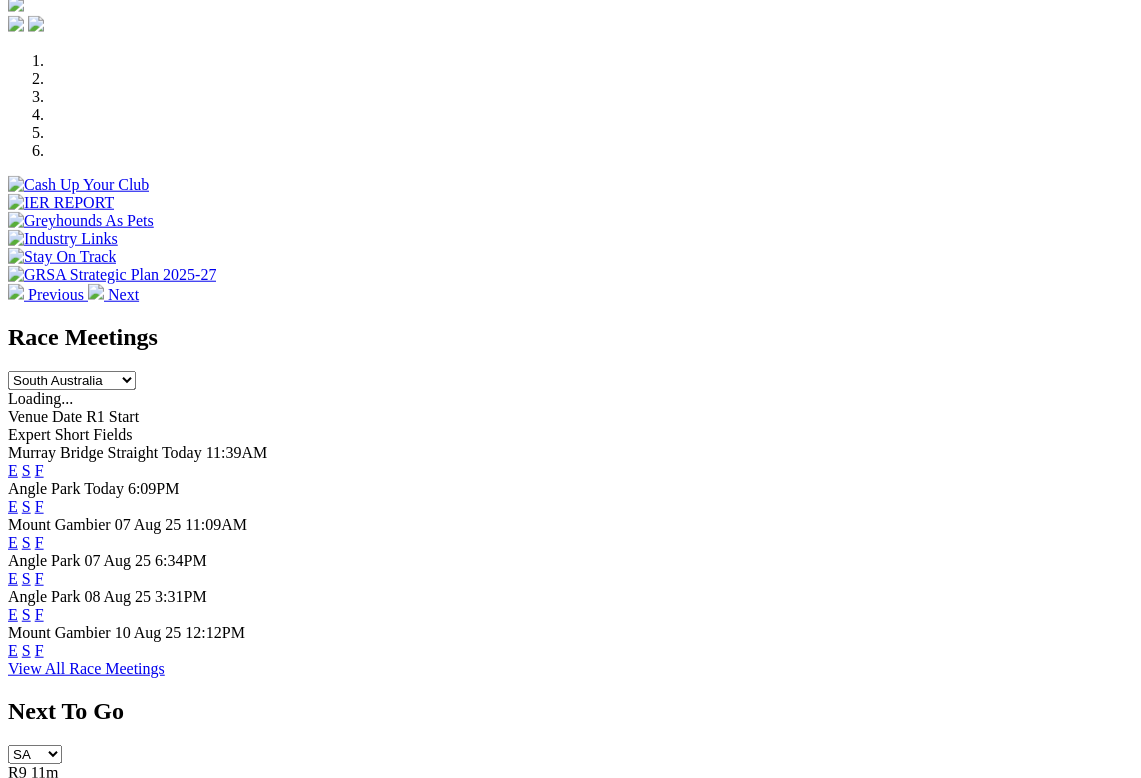 click on "F" at bounding box center (39, 470) 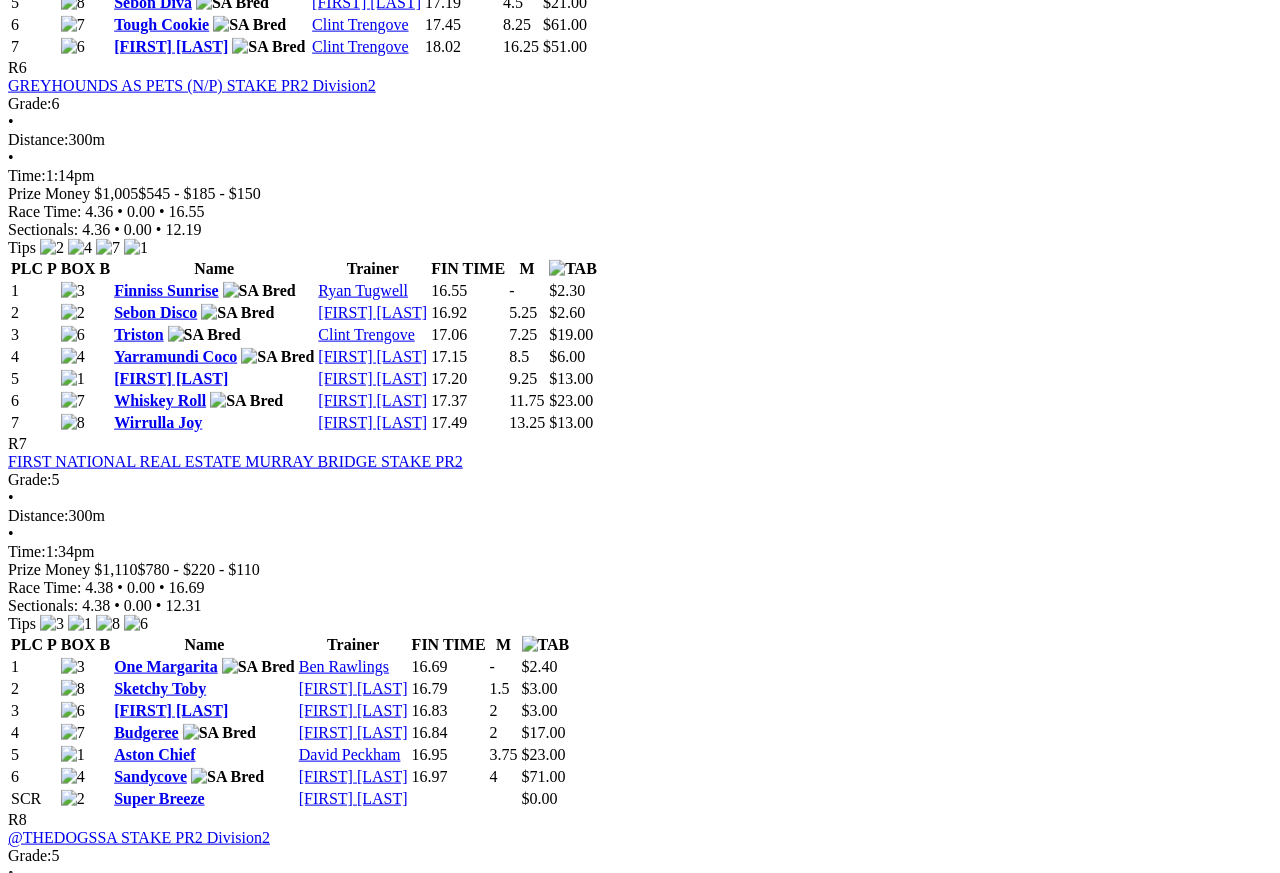 scroll, scrollTop: 2776, scrollLeft: 0, axis: vertical 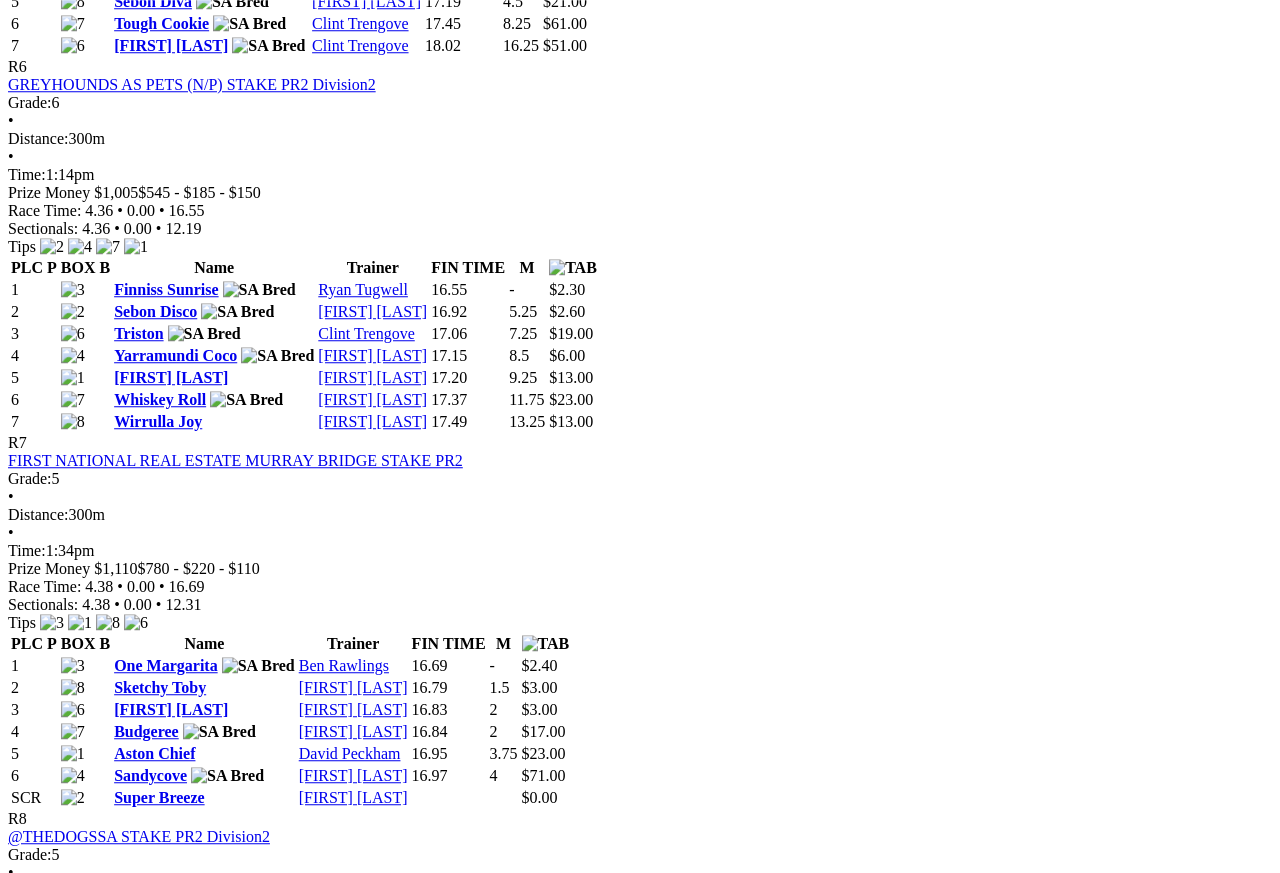 click on "Stewards Reports" at bounding box center (144, 3048) 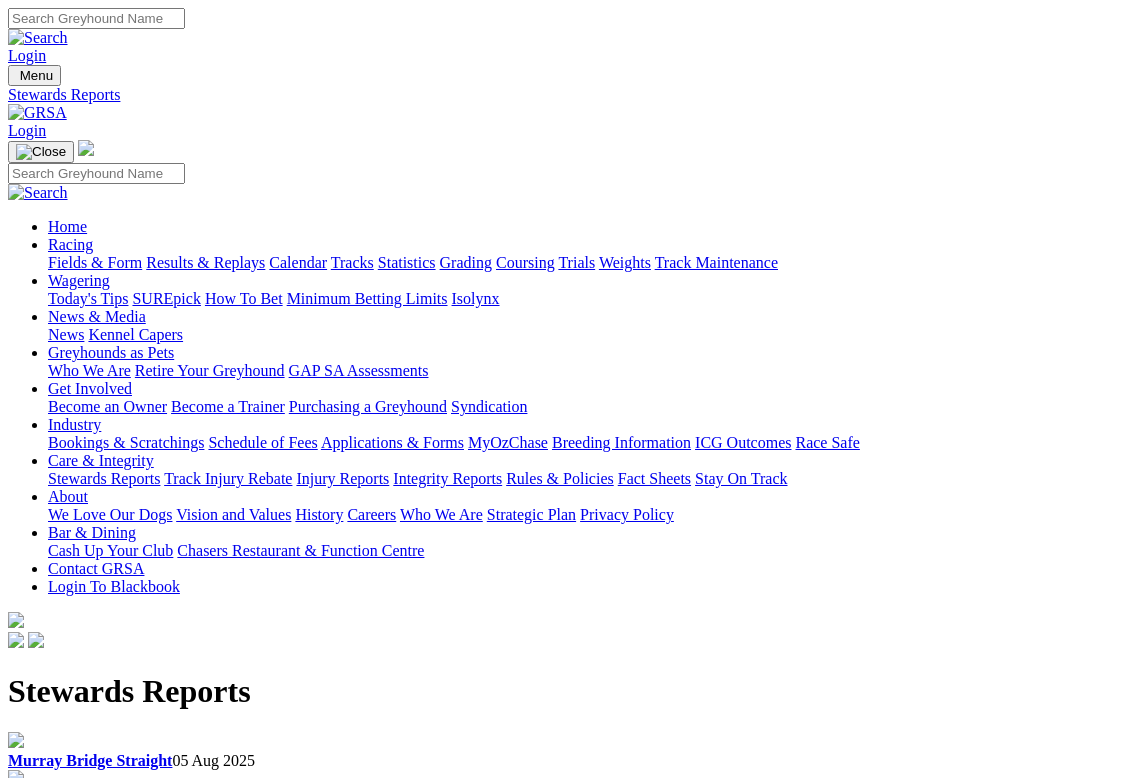 scroll, scrollTop: 0, scrollLeft: 0, axis: both 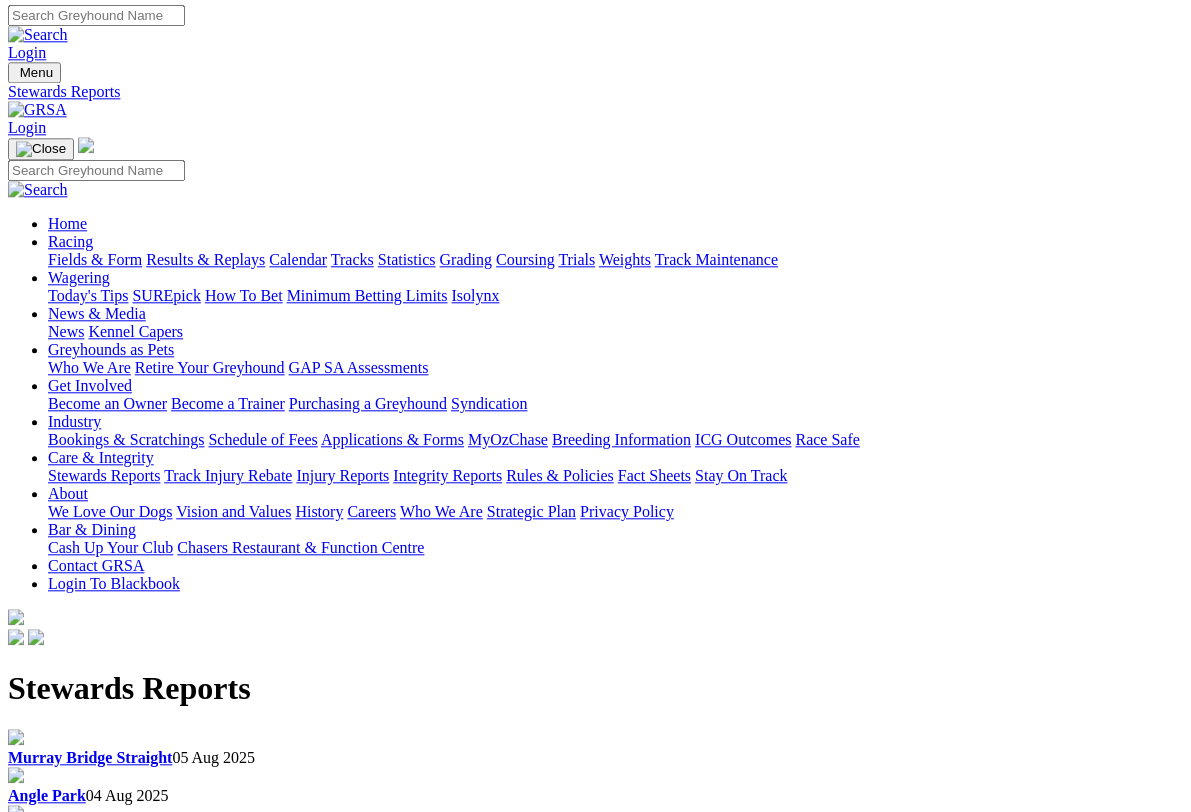 click at bounding box center [16, 775] 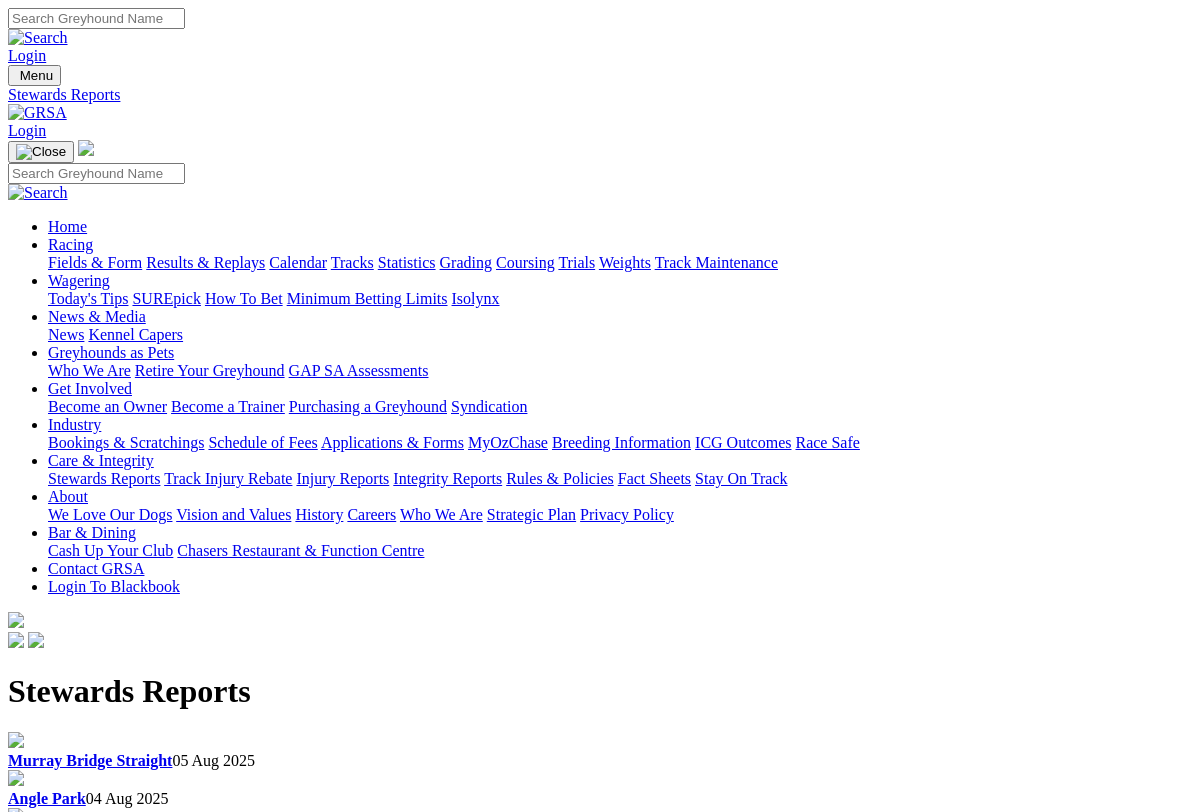 scroll, scrollTop: 25, scrollLeft: 0, axis: vertical 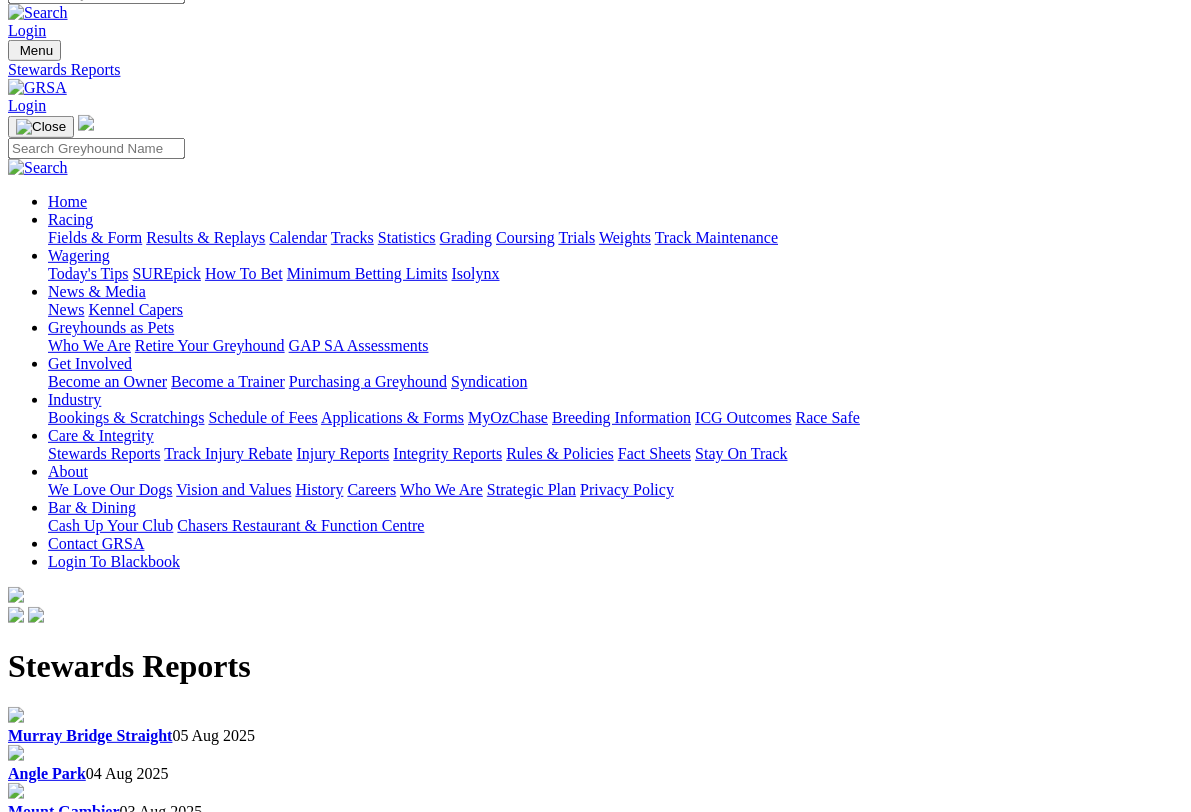 click on "Murray Bridge Straight" at bounding box center (90, 735) 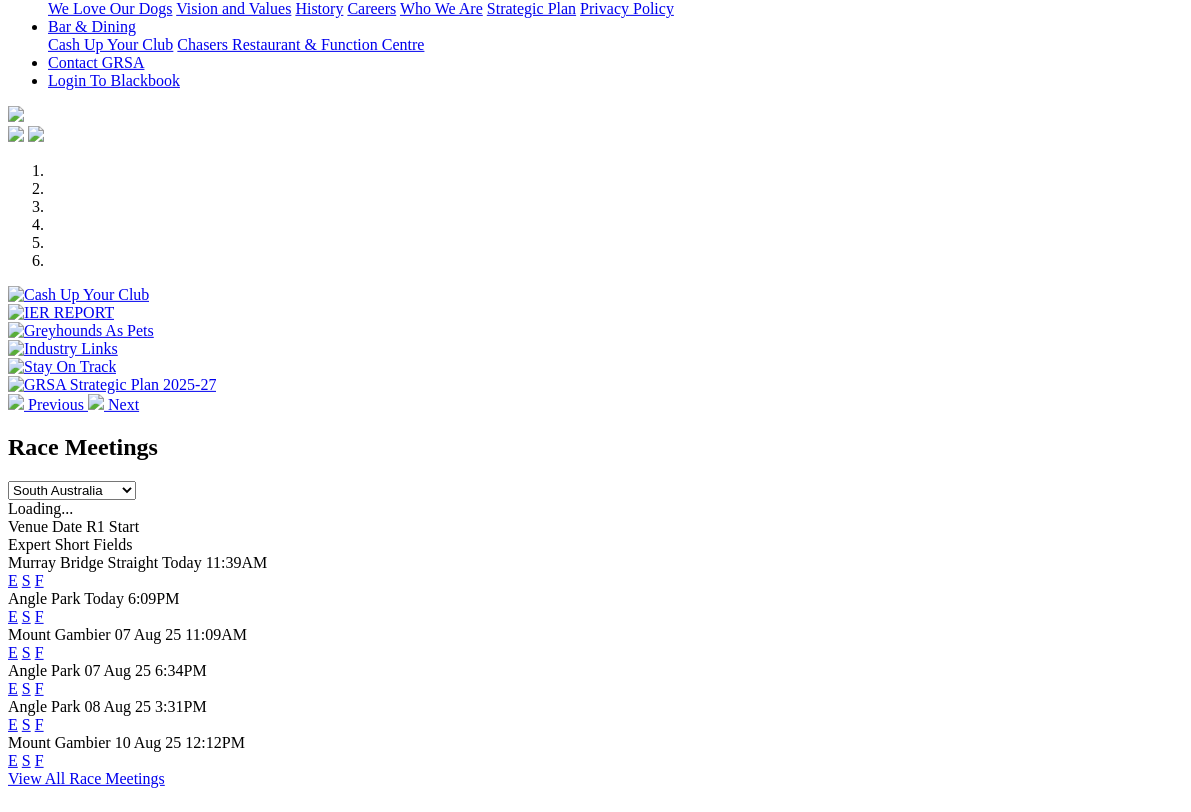 scroll, scrollTop: 470, scrollLeft: 0, axis: vertical 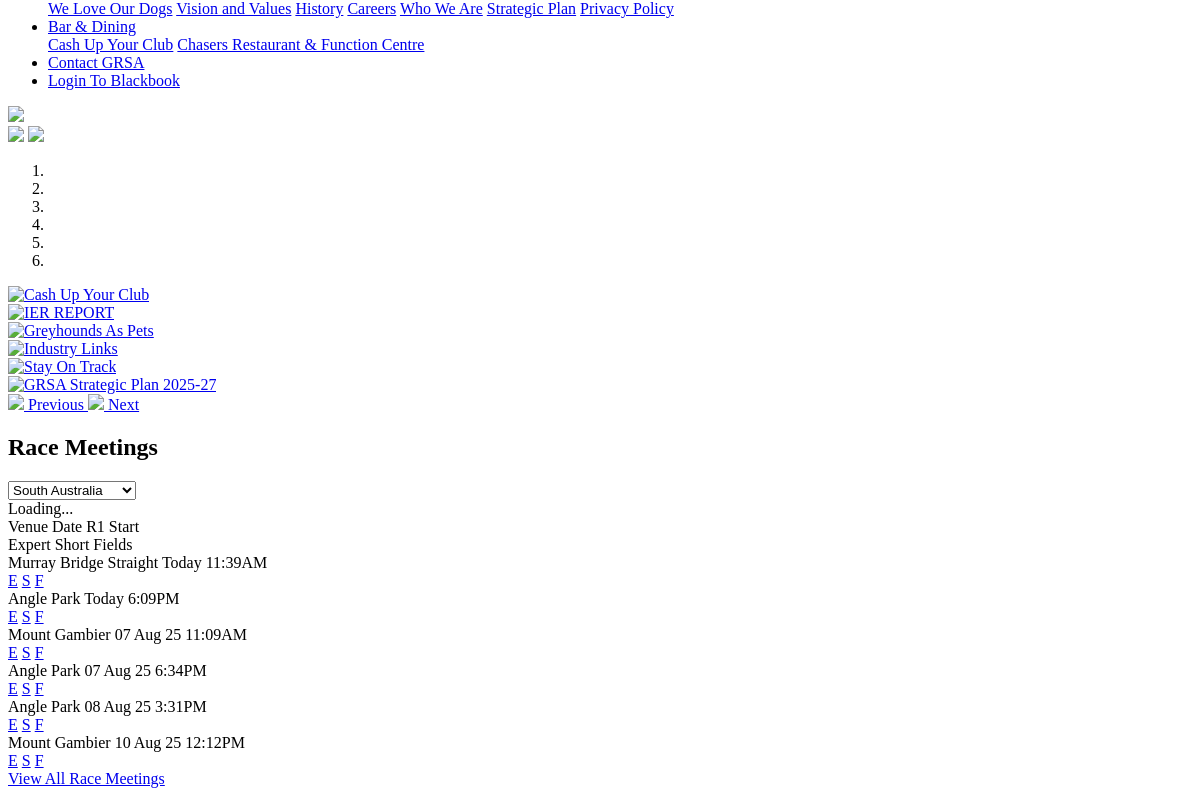click on "F" at bounding box center [39, 616] 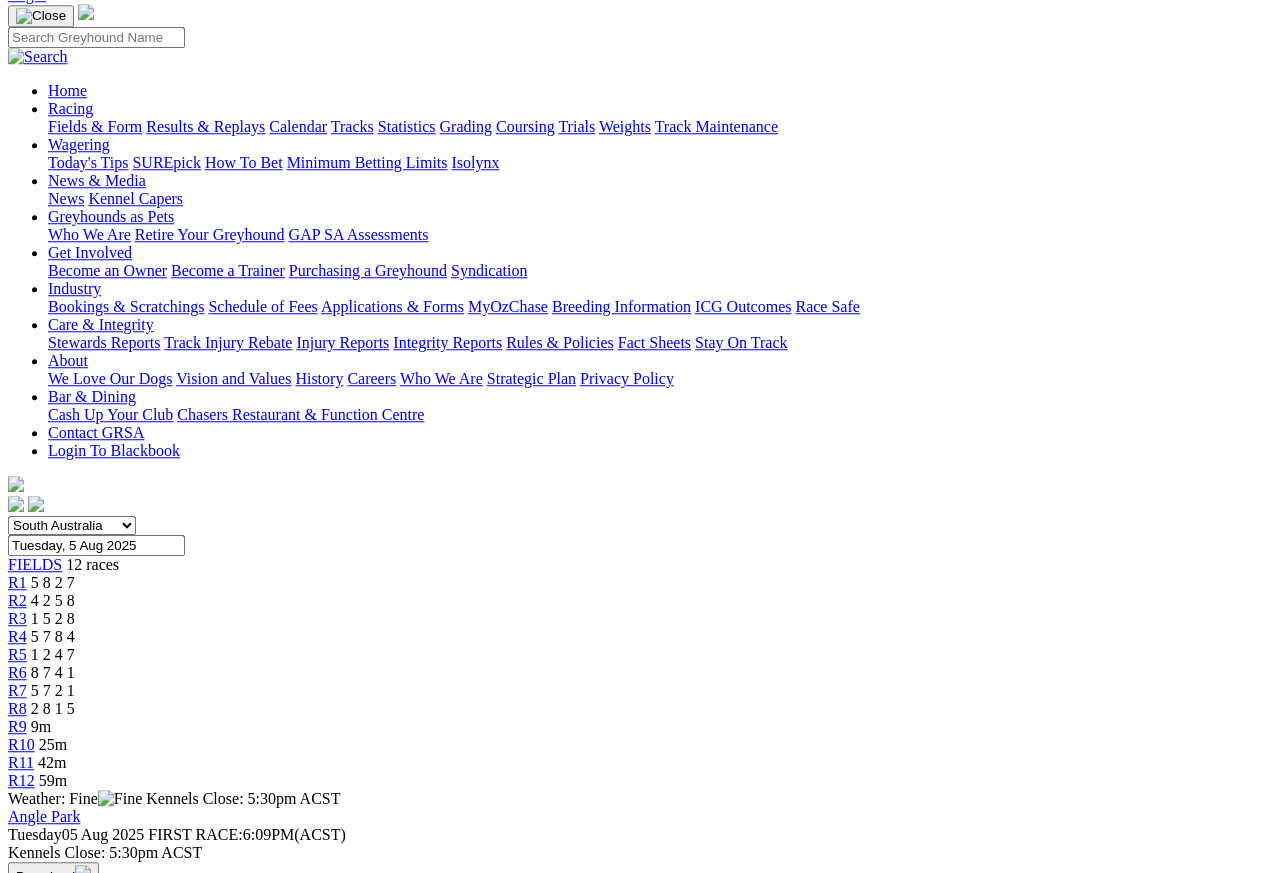 scroll, scrollTop: 134, scrollLeft: 0, axis: vertical 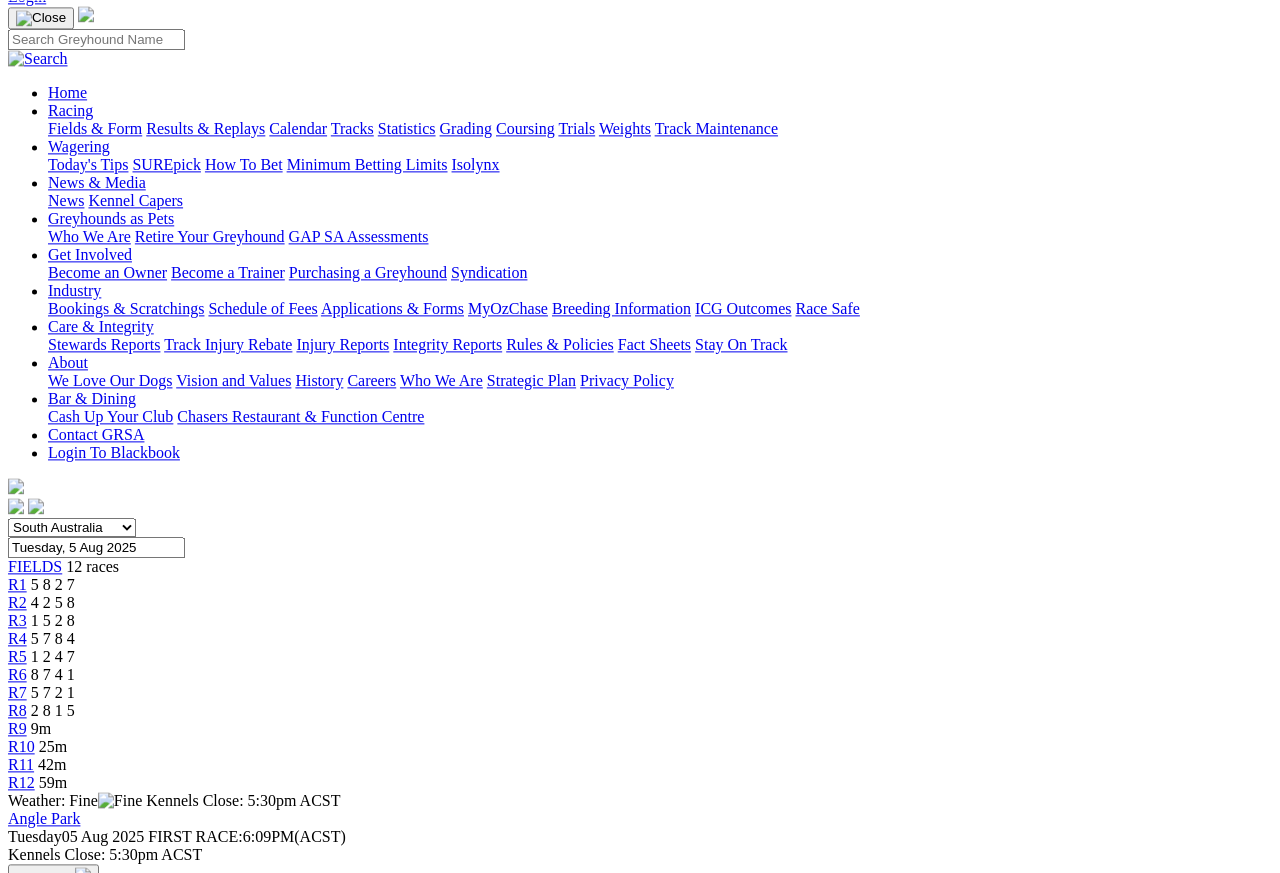 click on "R5" at bounding box center (17, 656) 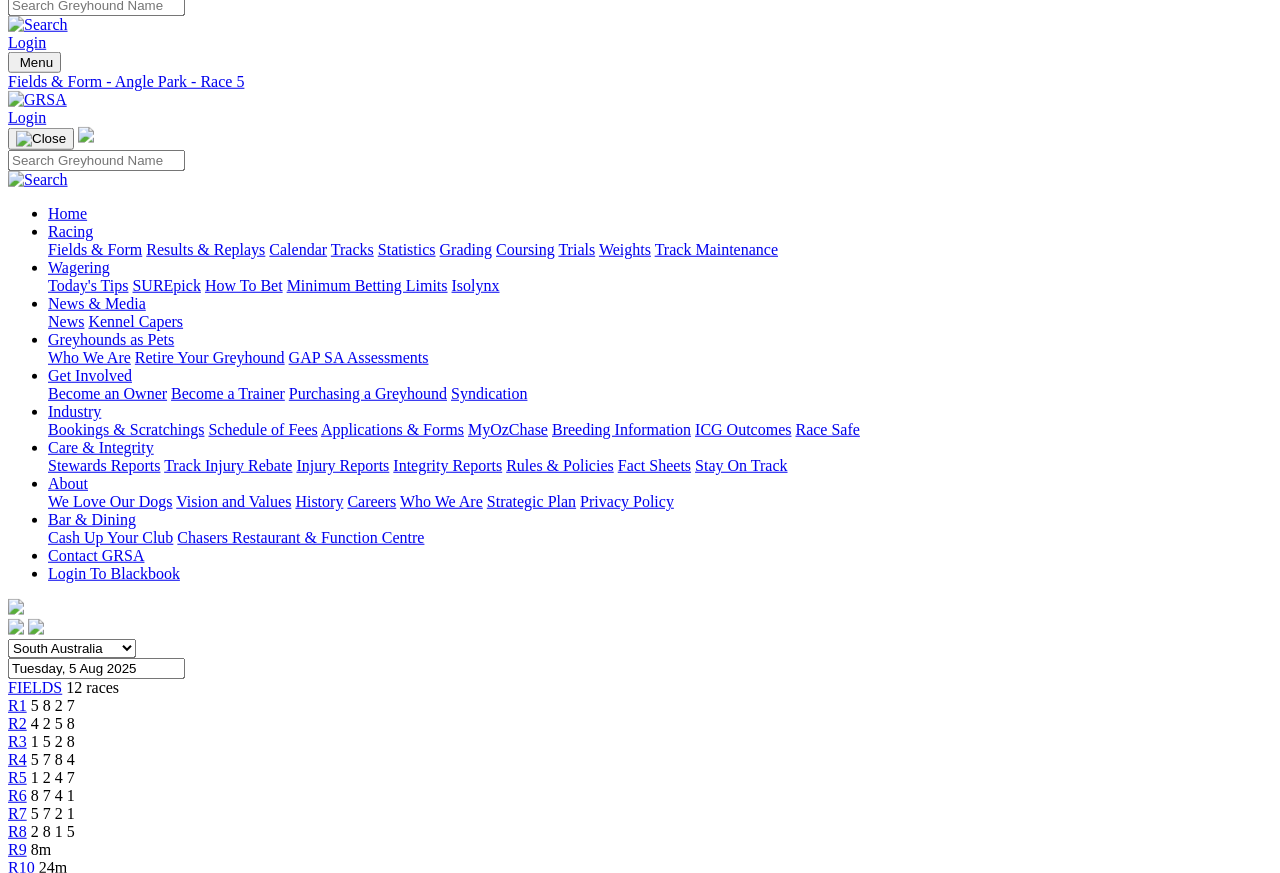 scroll, scrollTop: 0, scrollLeft: 0, axis: both 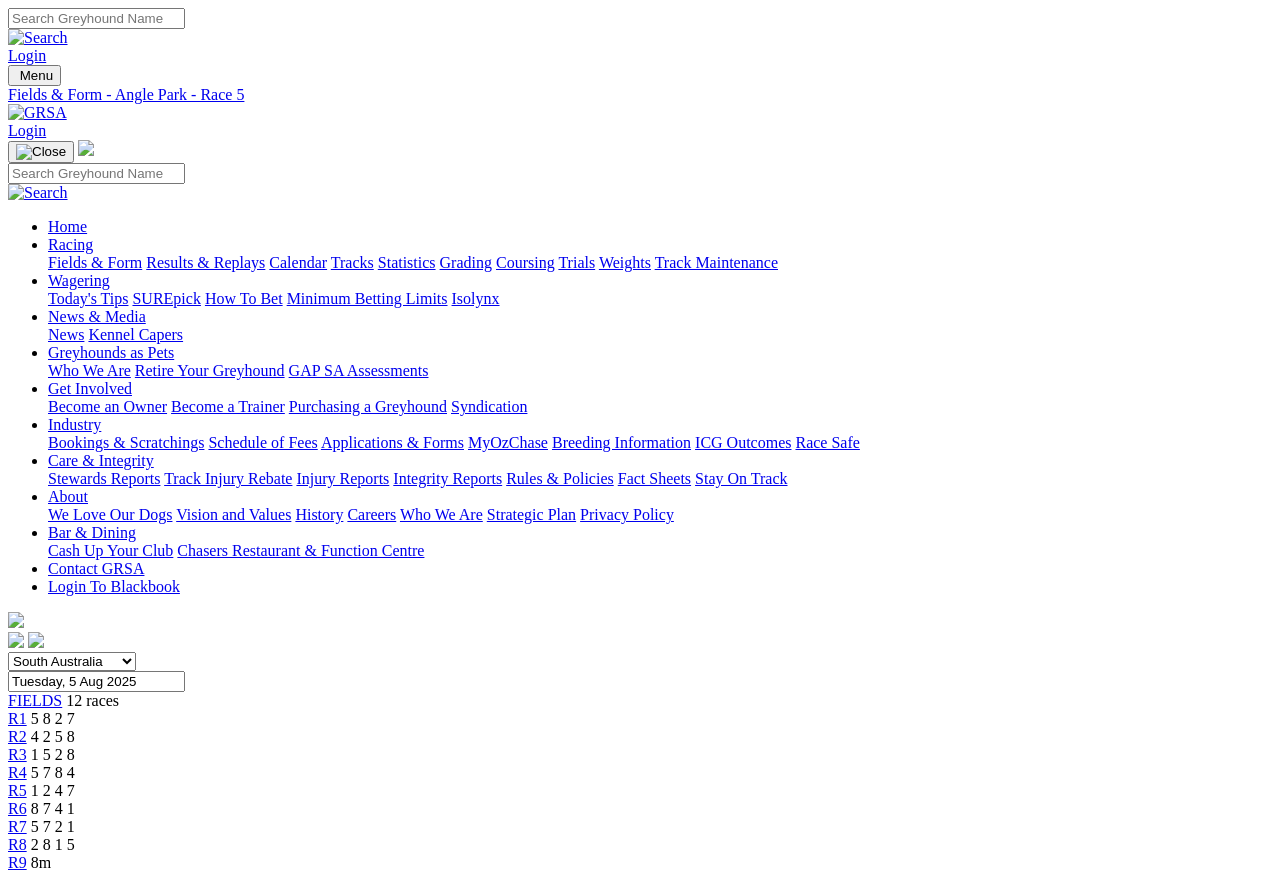 click on "R6" at bounding box center (17, 808) 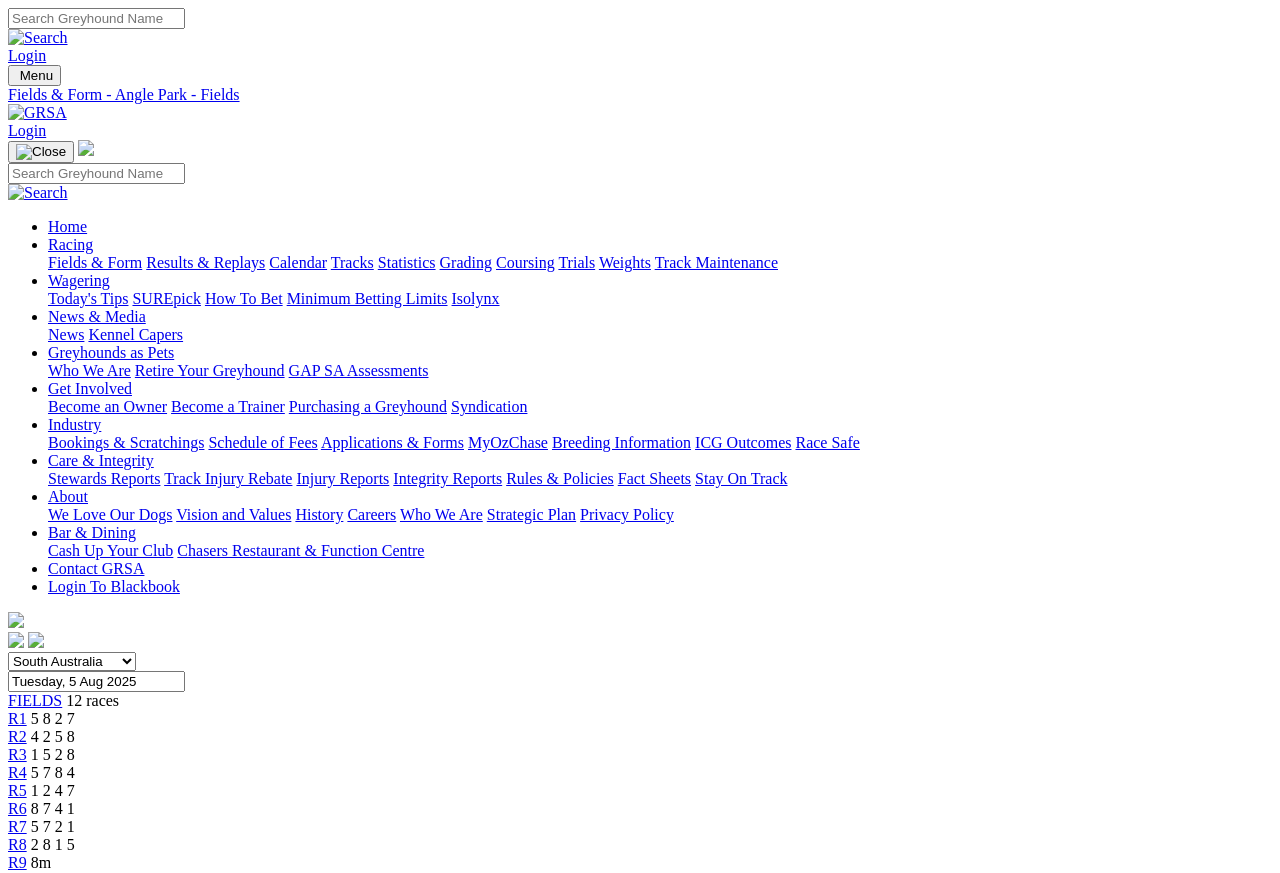 scroll, scrollTop: 9, scrollLeft: 0, axis: vertical 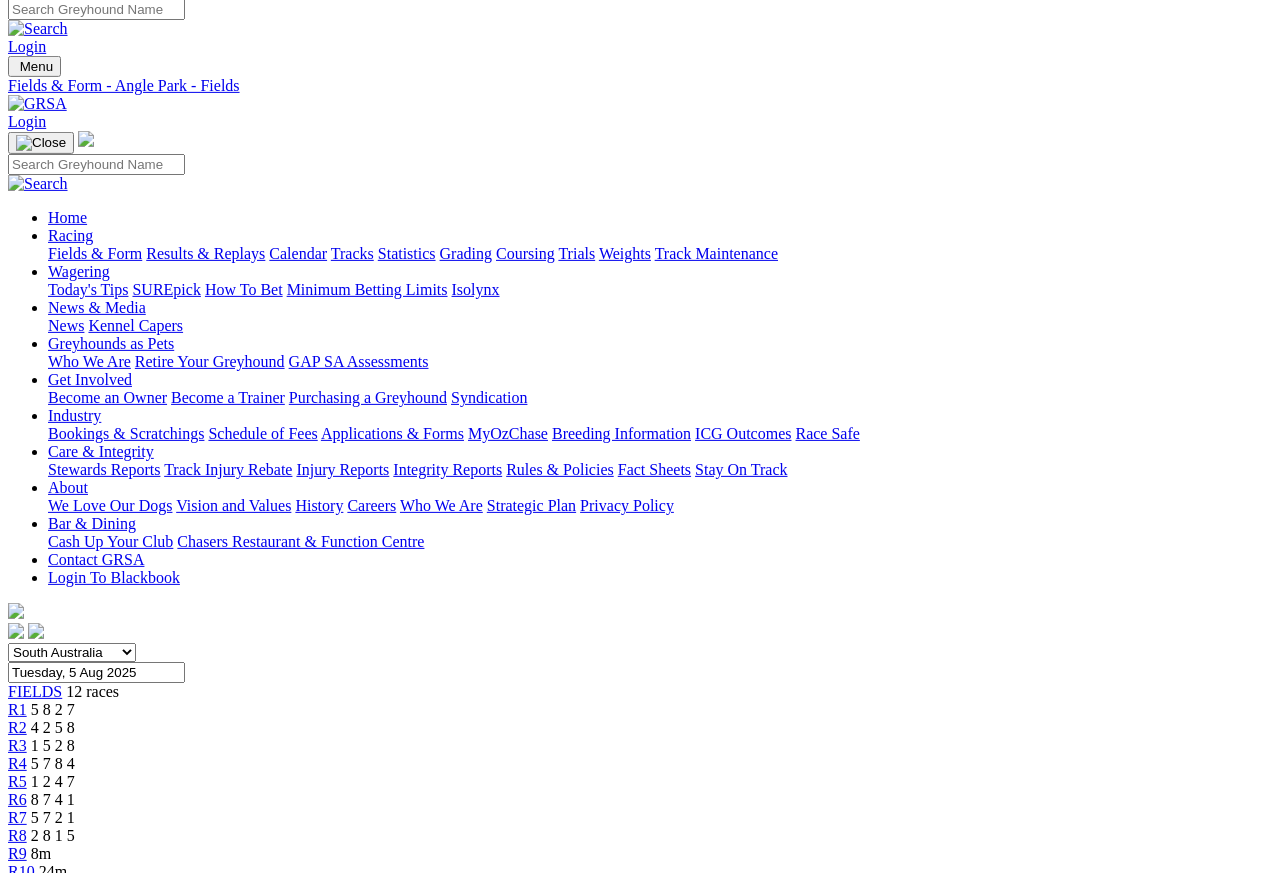click on "R7" at bounding box center [17, 817] 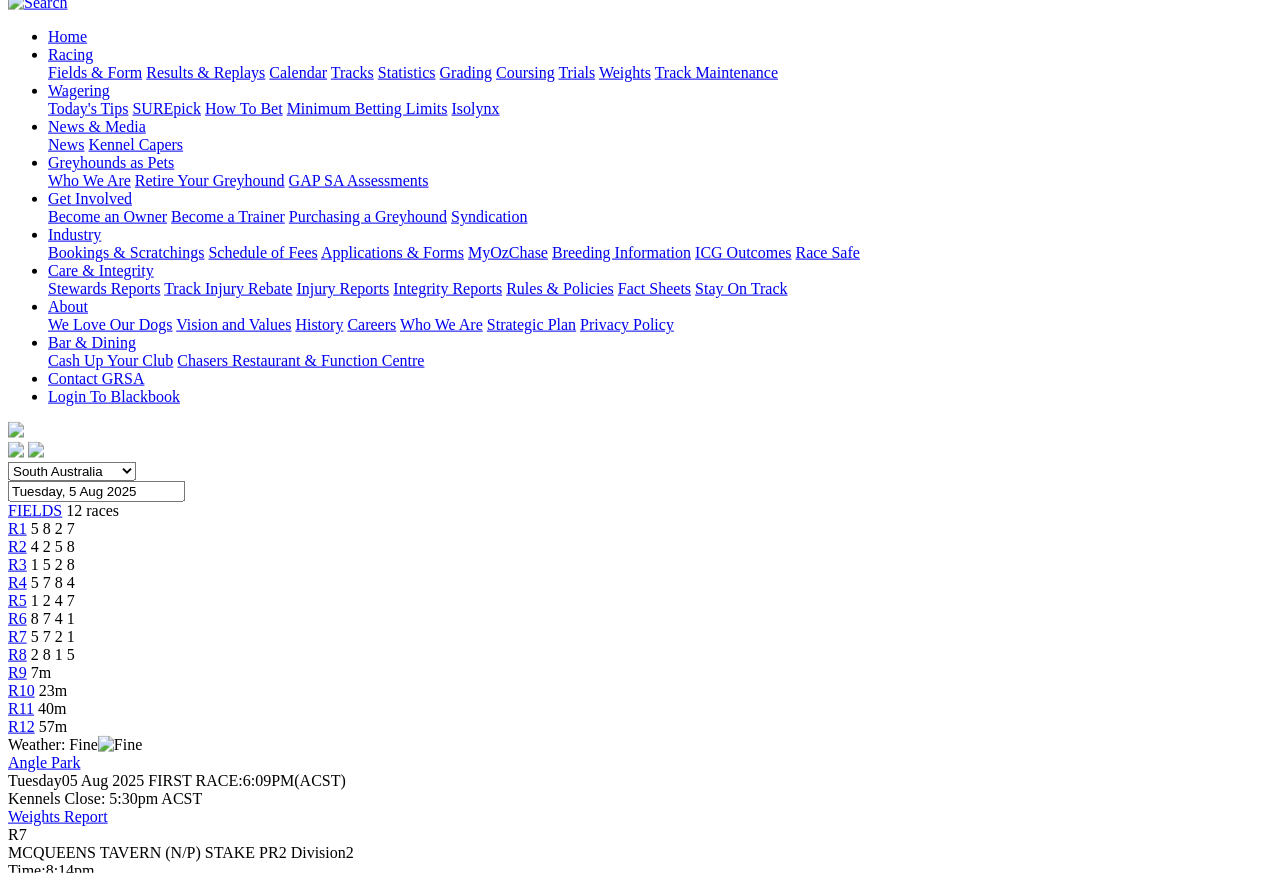 scroll, scrollTop: 193, scrollLeft: 0, axis: vertical 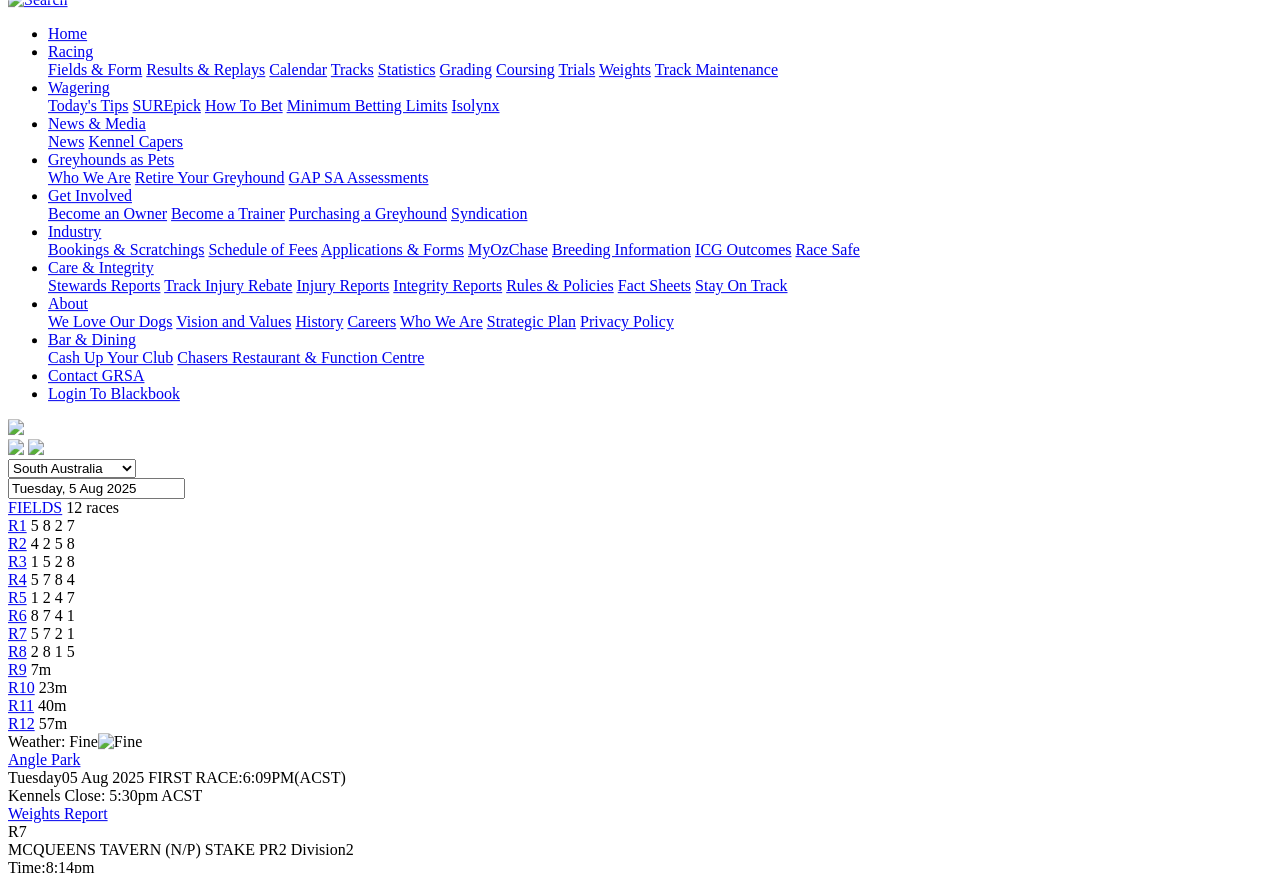 click on "R8" at bounding box center [17, 651] 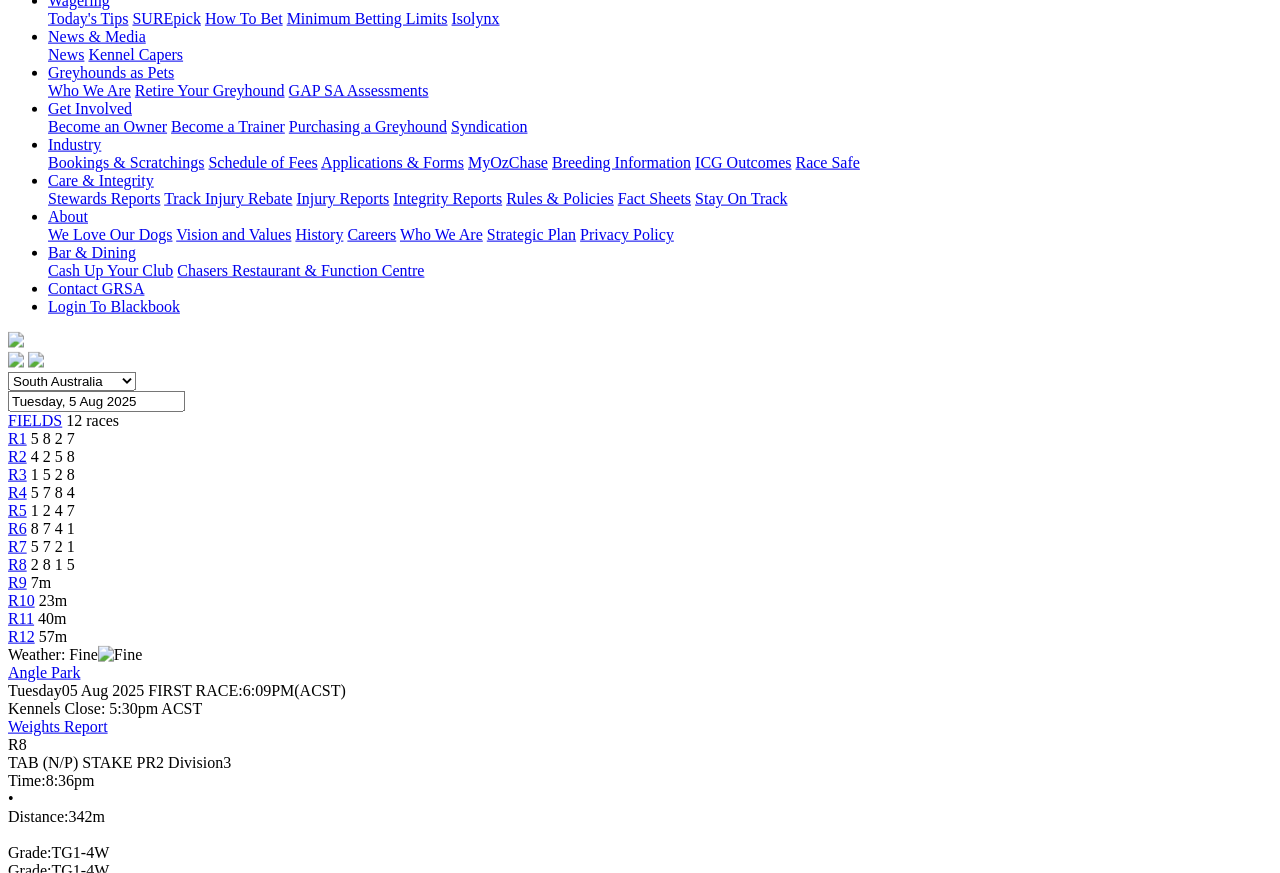 scroll, scrollTop: 282, scrollLeft: 0, axis: vertical 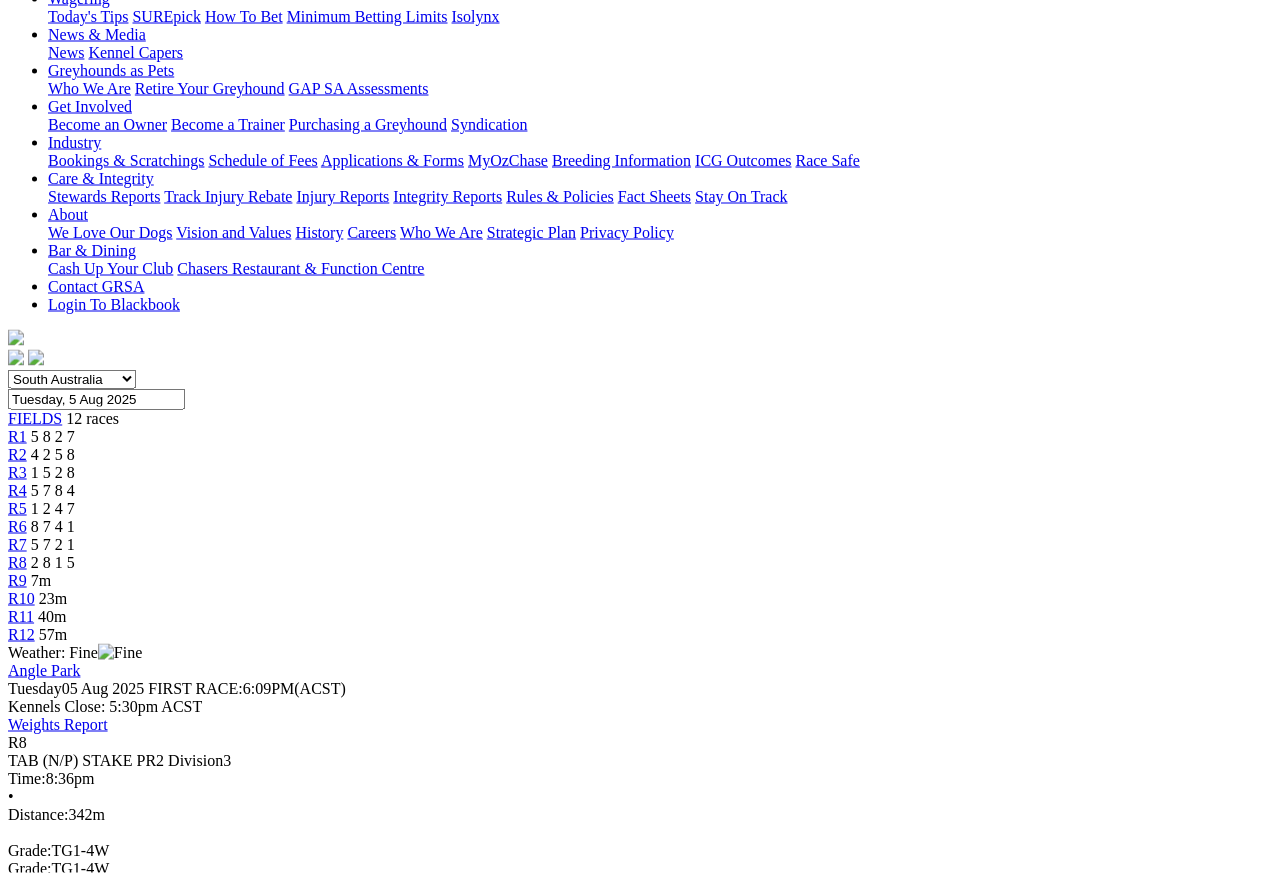 click on "R9" at bounding box center [17, 580] 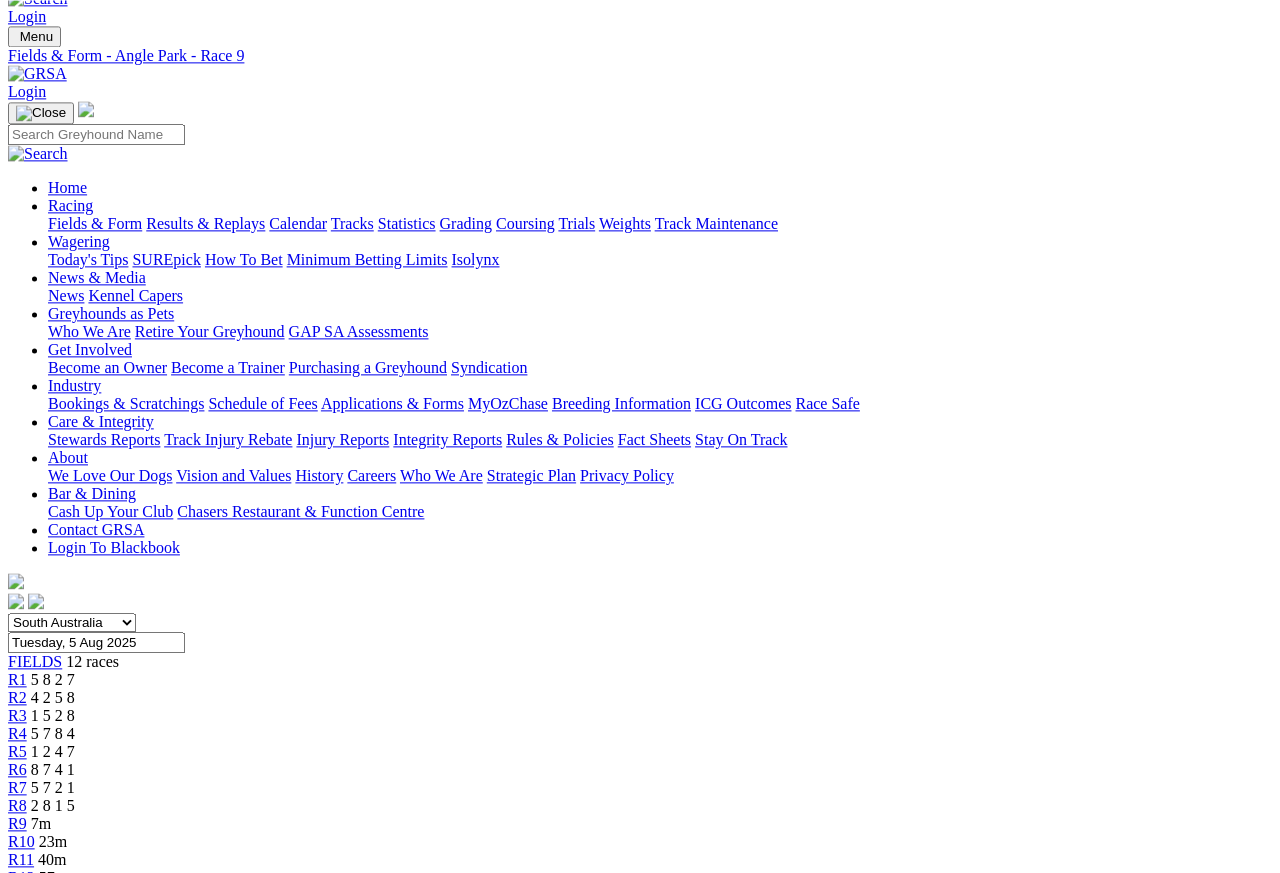 scroll, scrollTop: 0, scrollLeft: 0, axis: both 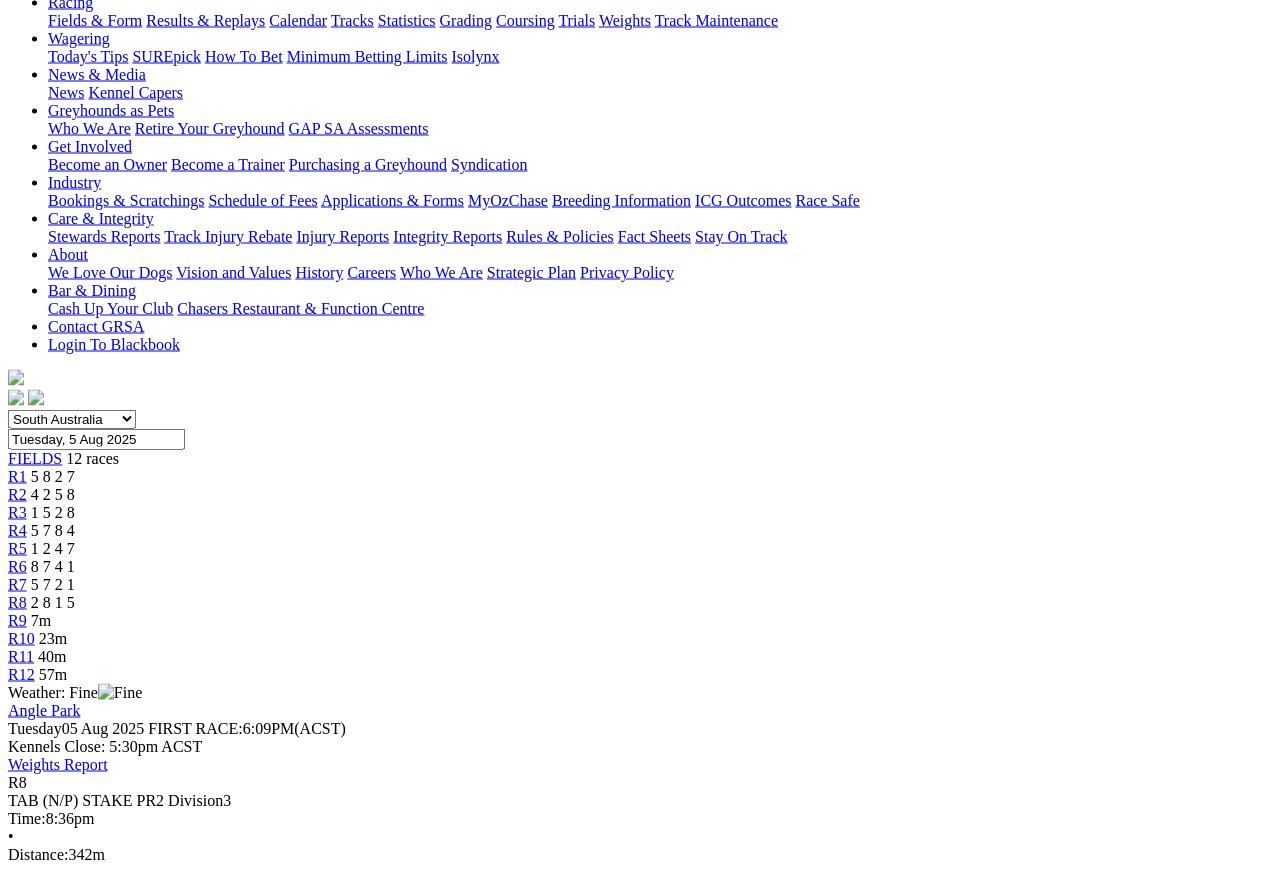 click on "R9" at bounding box center [17, 620] 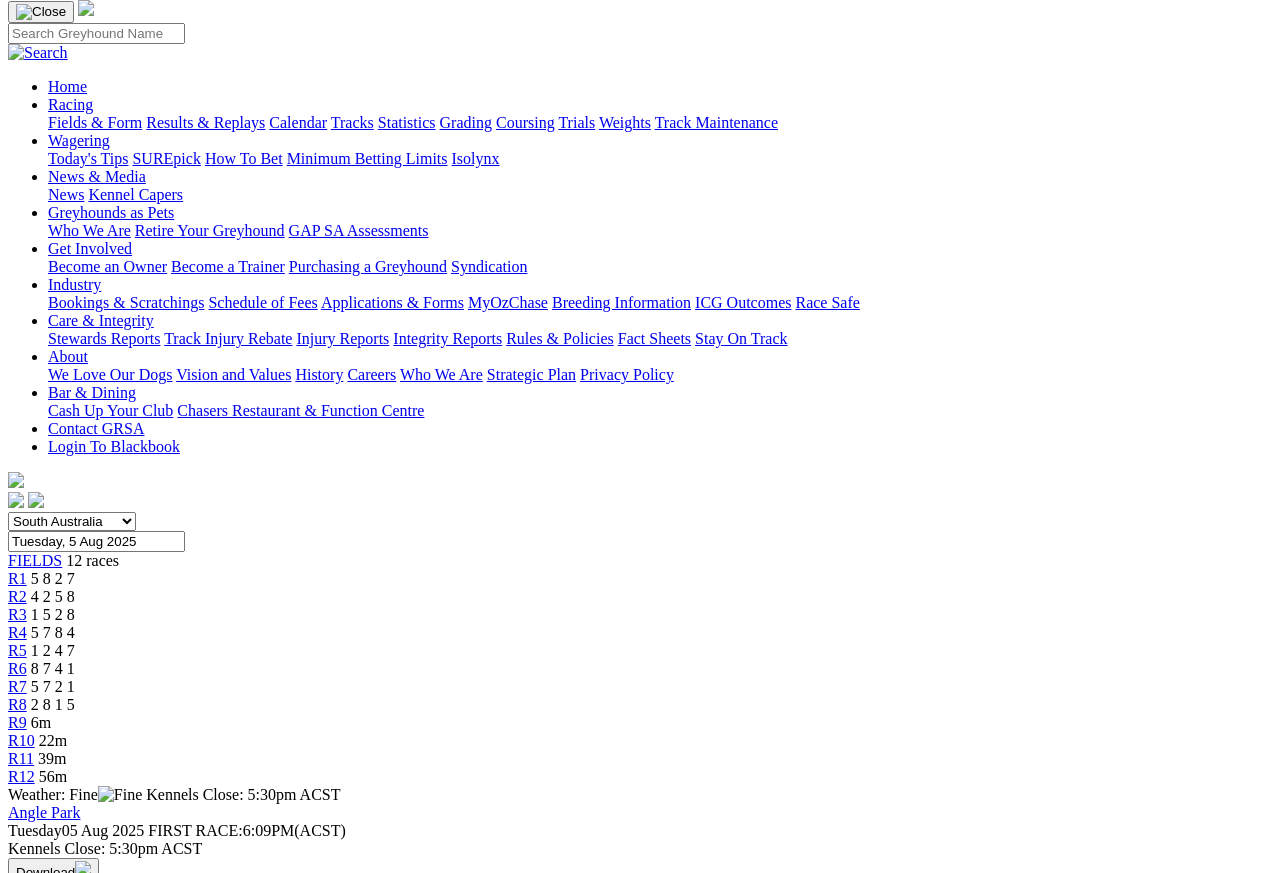 scroll, scrollTop: 108, scrollLeft: 0, axis: vertical 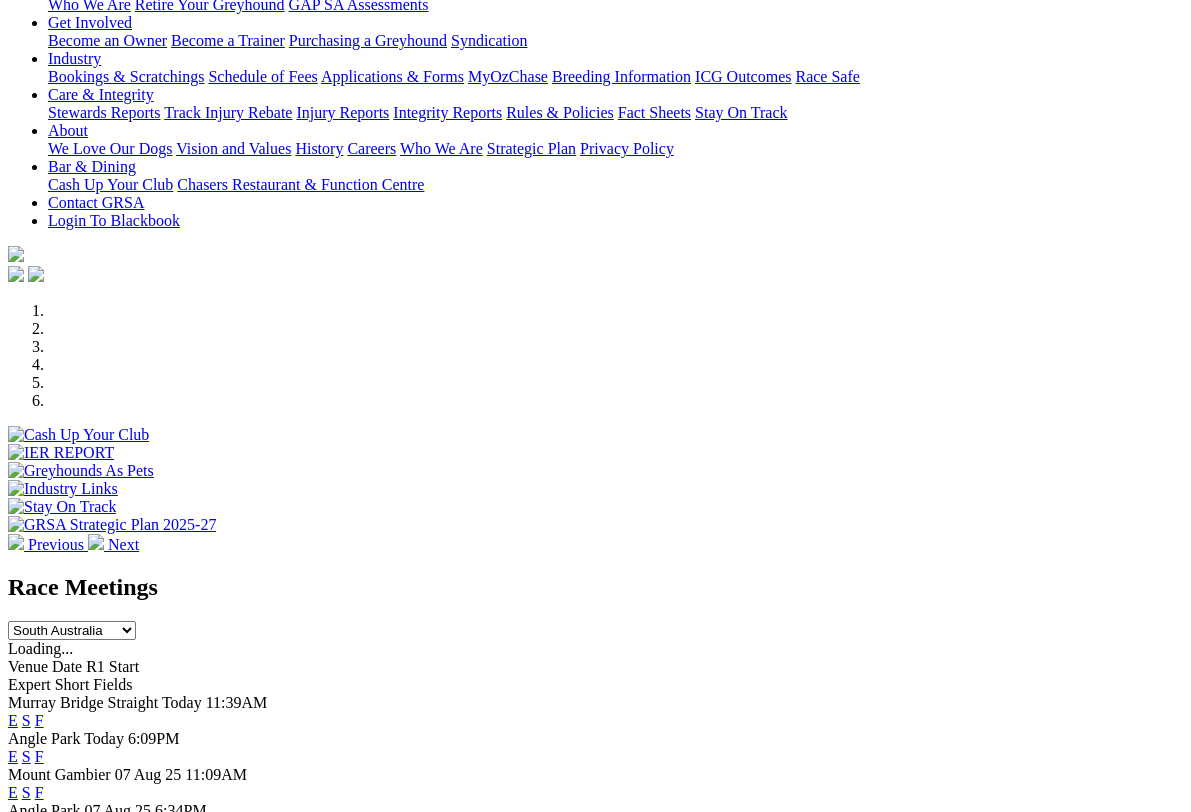 click on "F" at bounding box center [39, 756] 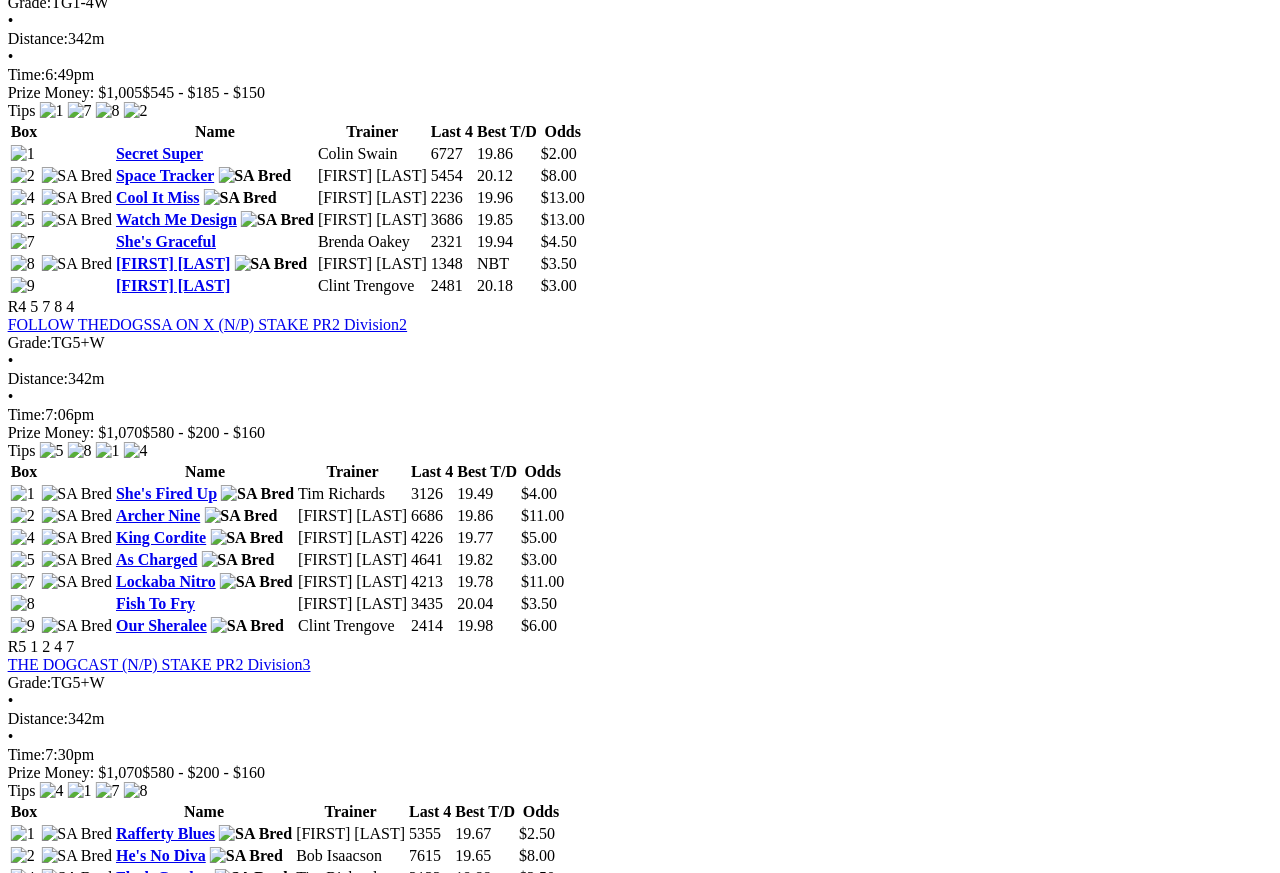 scroll, scrollTop: 1782, scrollLeft: 0, axis: vertical 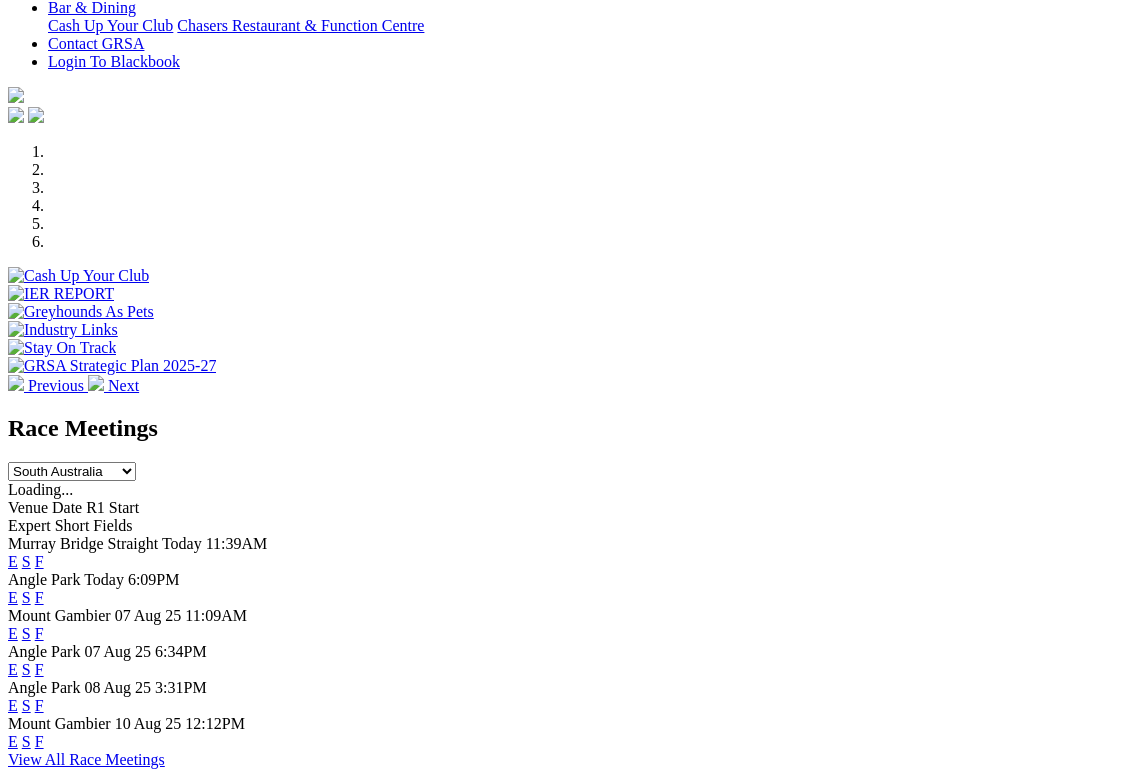click on "F" at bounding box center [39, 597] 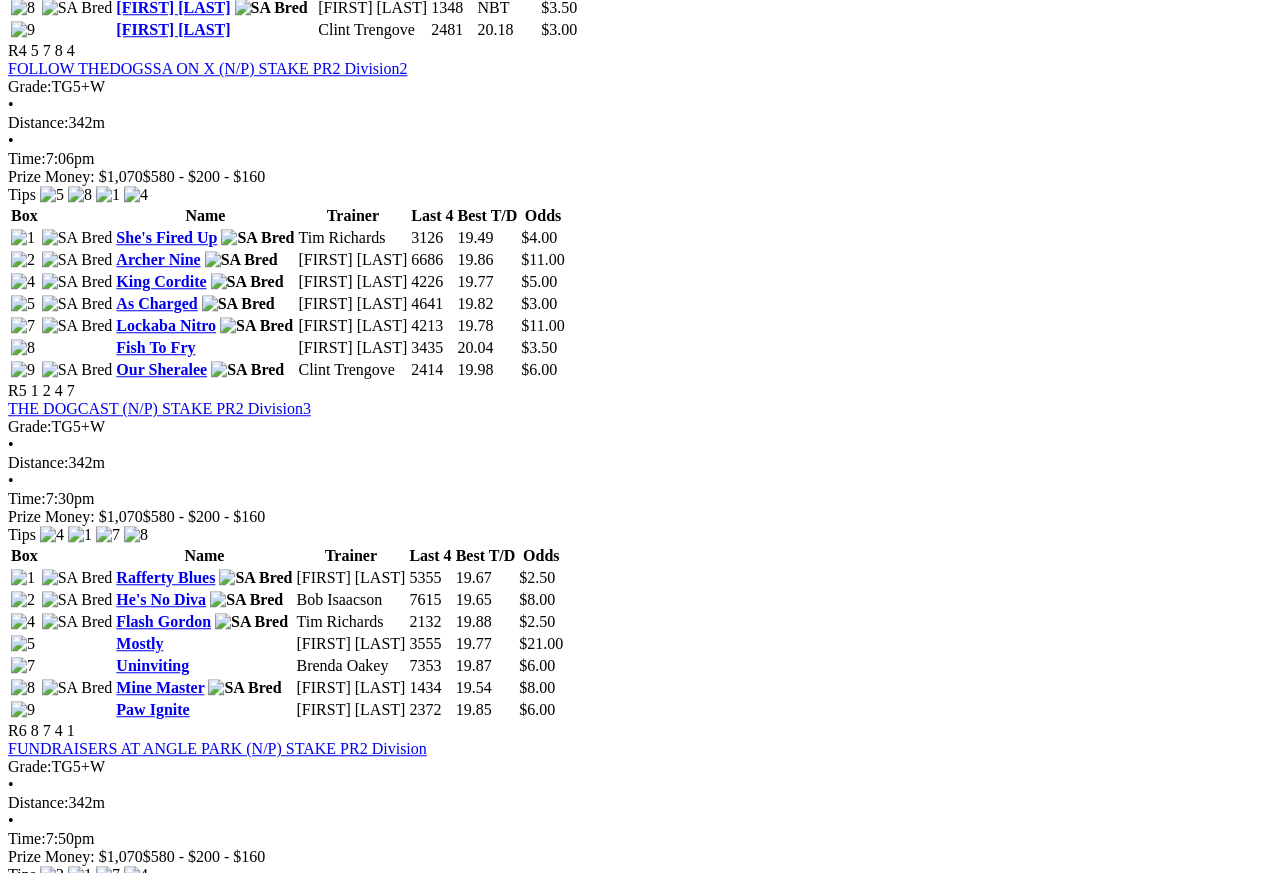 scroll, scrollTop: 2061, scrollLeft: 0, axis: vertical 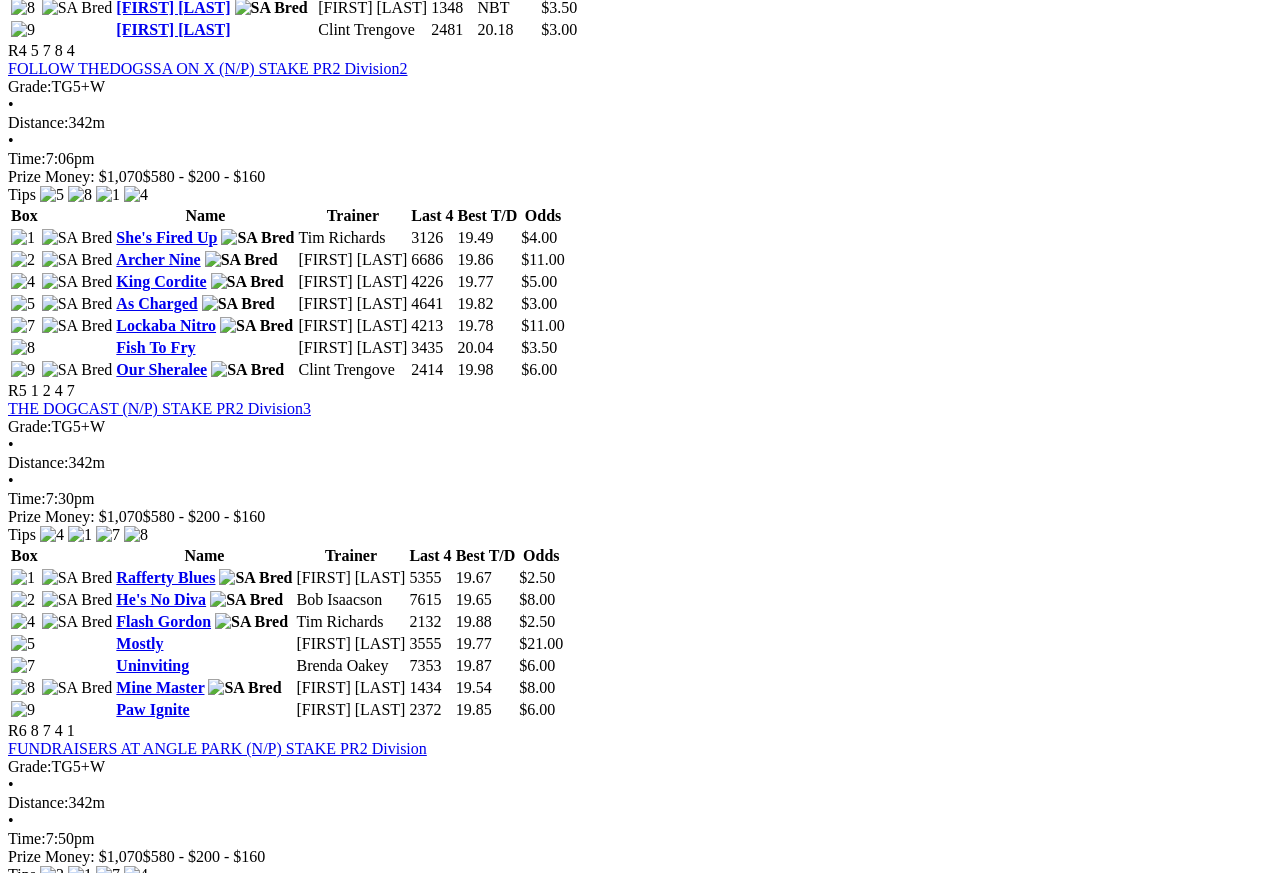 click on "Archer Eleven" at bounding box center [165, 2003] 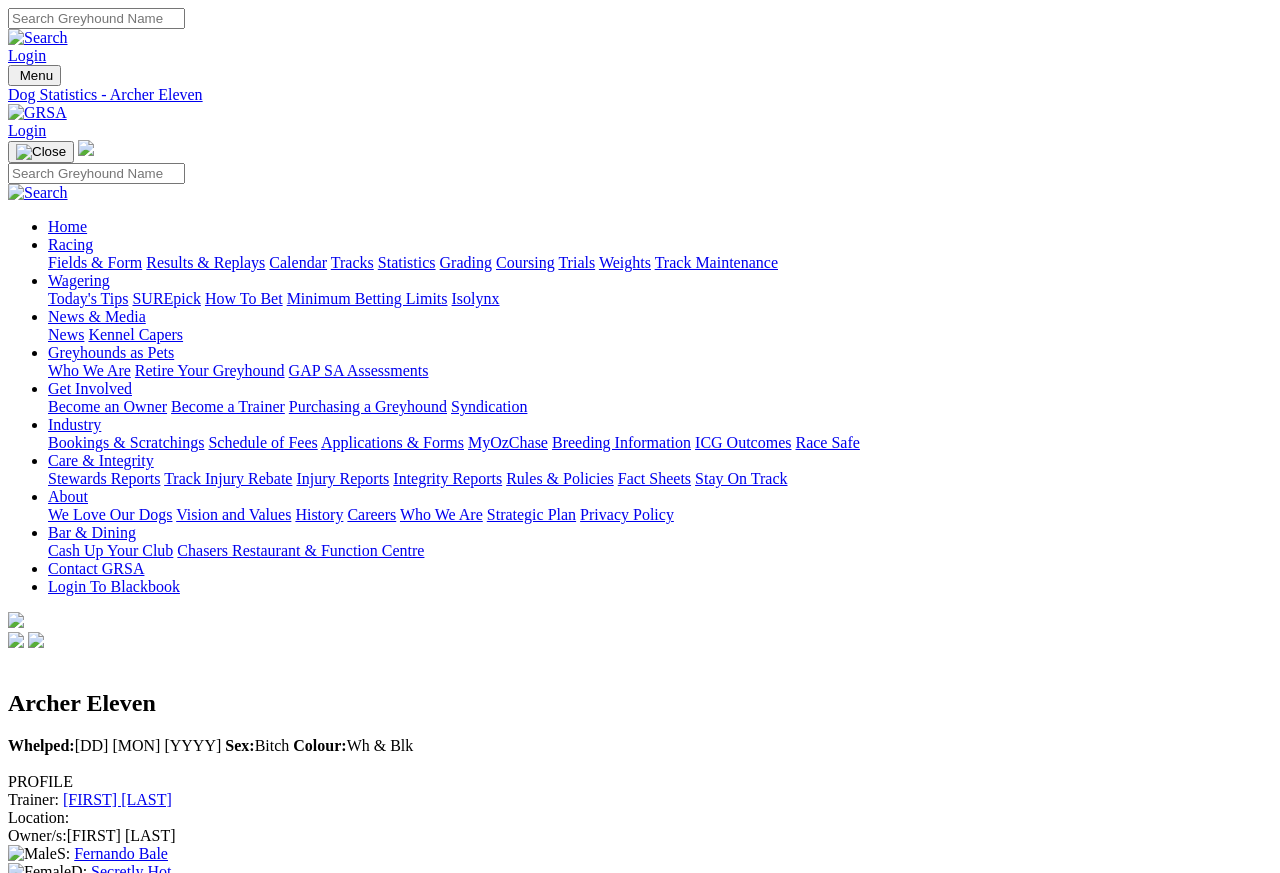 scroll, scrollTop: 9, scrollLeft: 0, axis: vertical 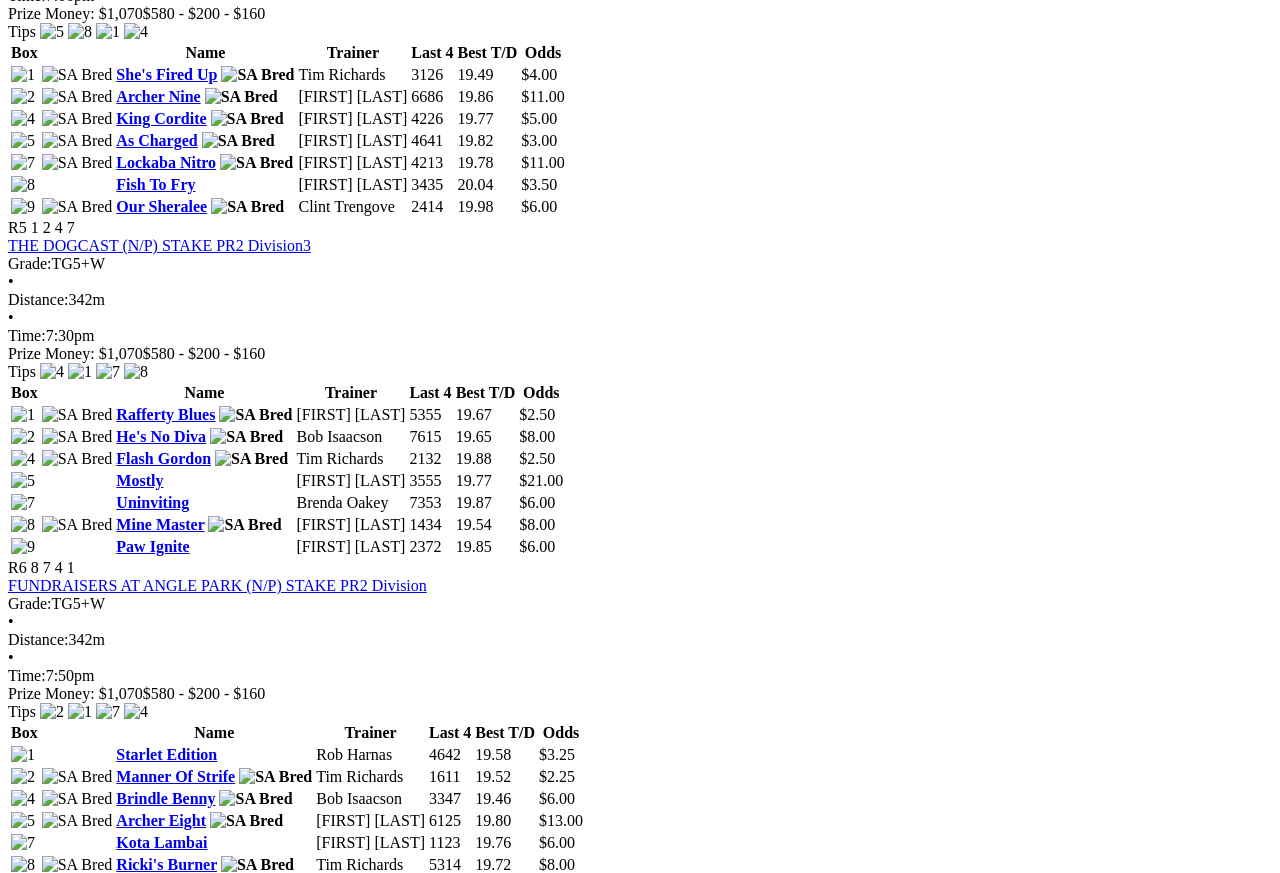 click on "Introduced" at bounding box center [154, 1752] 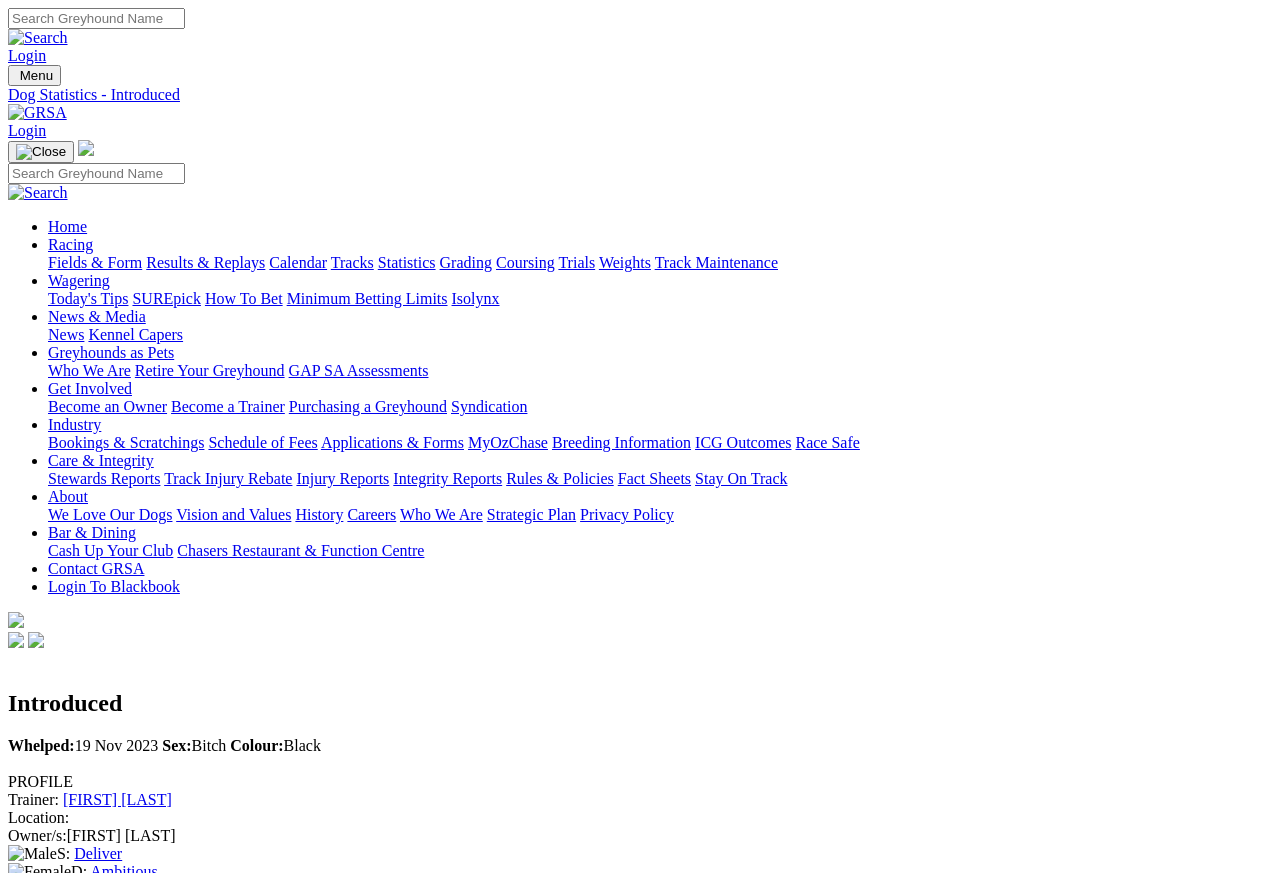 scroll, scrollTop: 9, scrollLeft: 0, axis: vertical 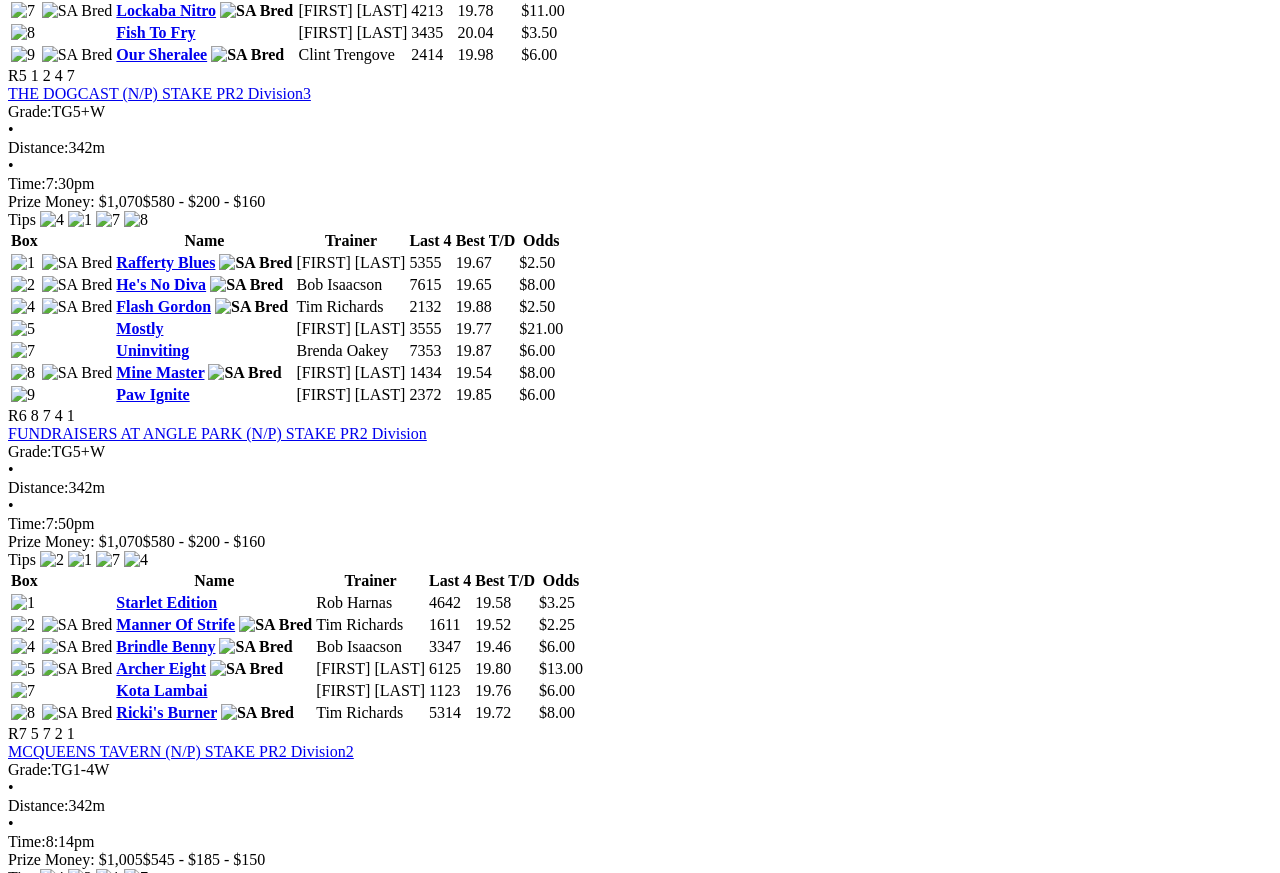 click on "Archer Two" at bounding box center (156, 2642) 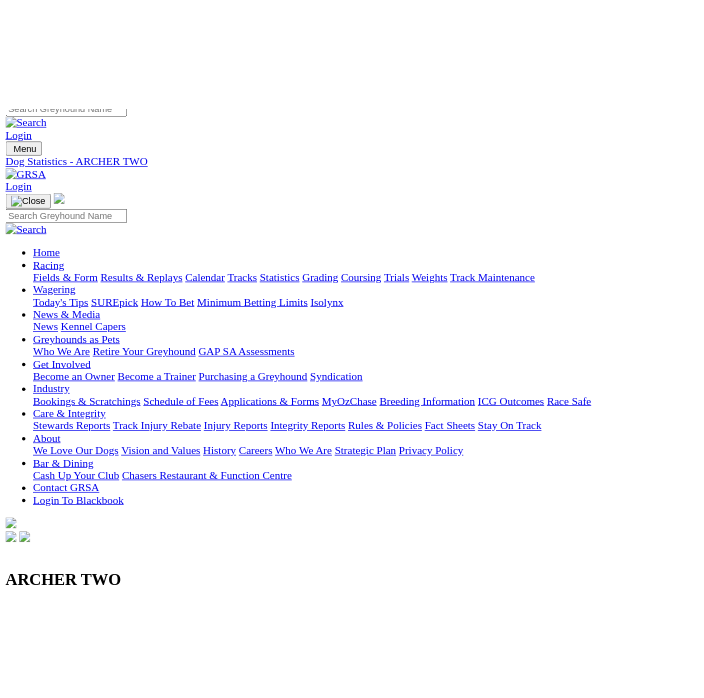 scroll, scrollTop: 0, scrollLeft: 0, axis: both 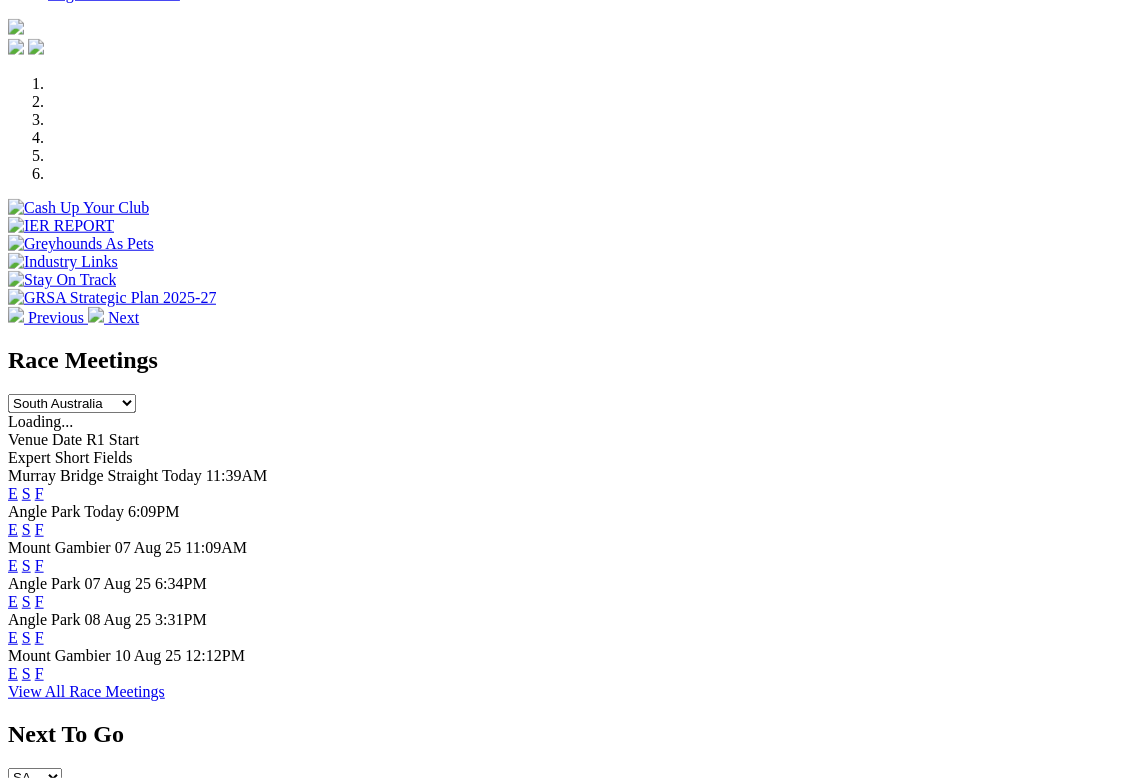 click on "F" at bounding box center [39, 529] 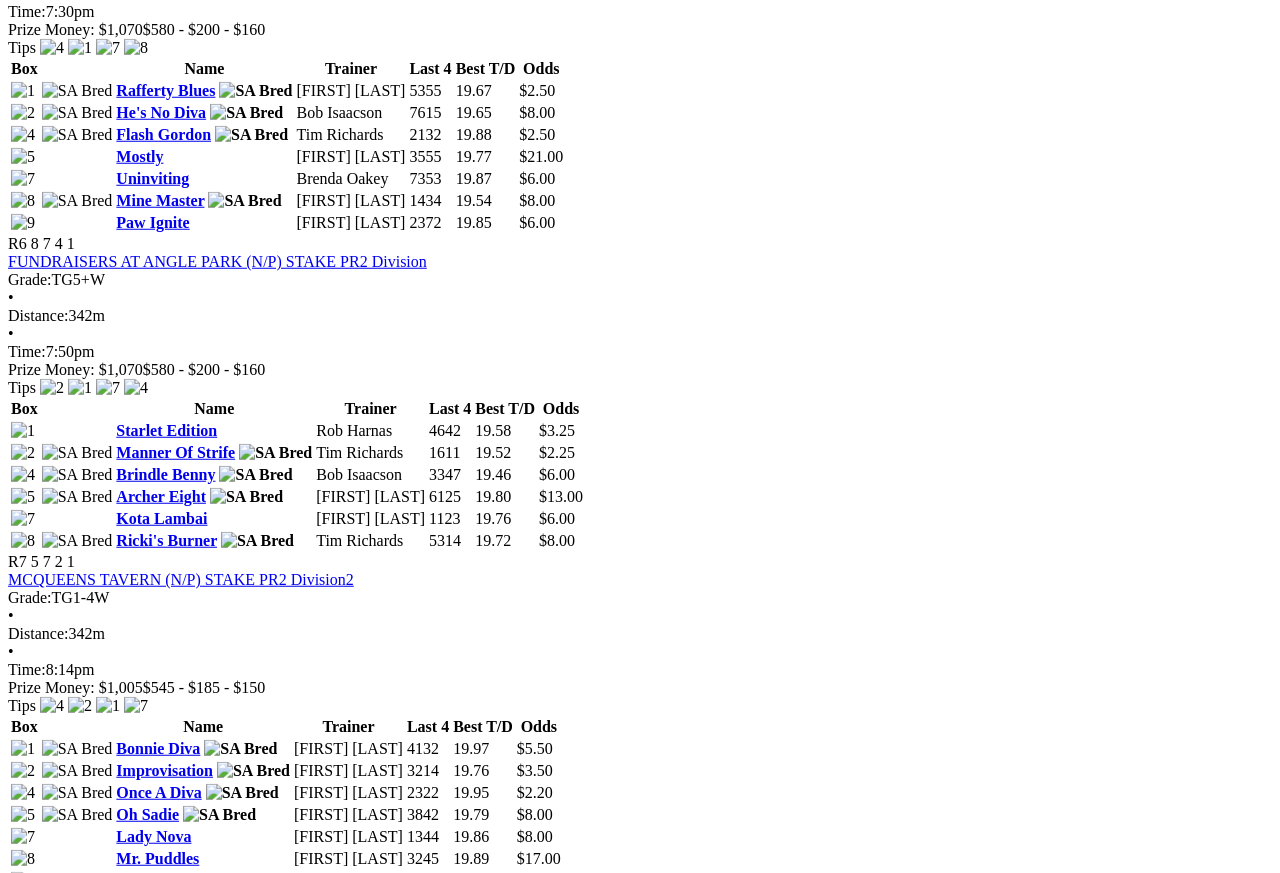scroll, scrollTop: 2551, scrollLeft: 0, axis: vertical 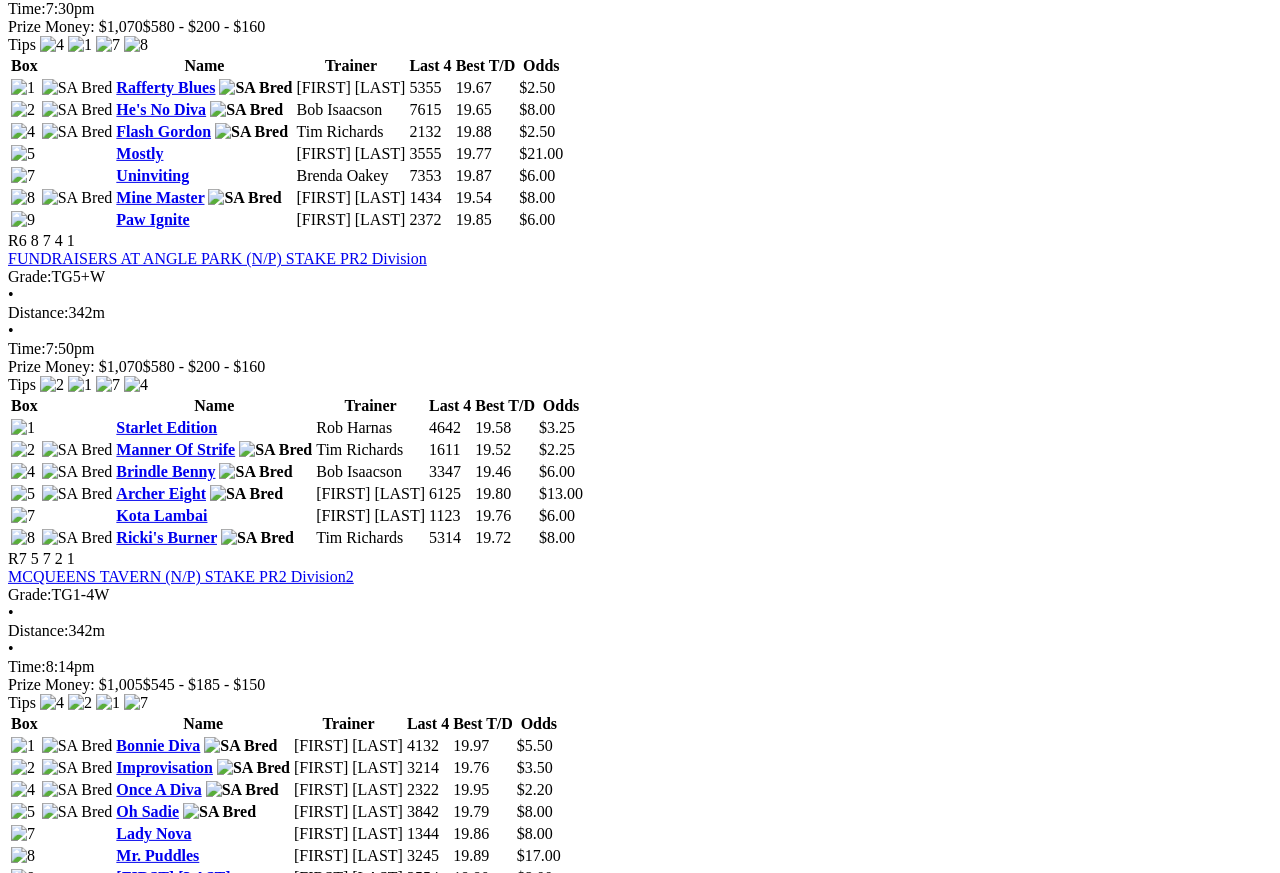 click on "Bingo Queen" at bounding box center (160, 2215) 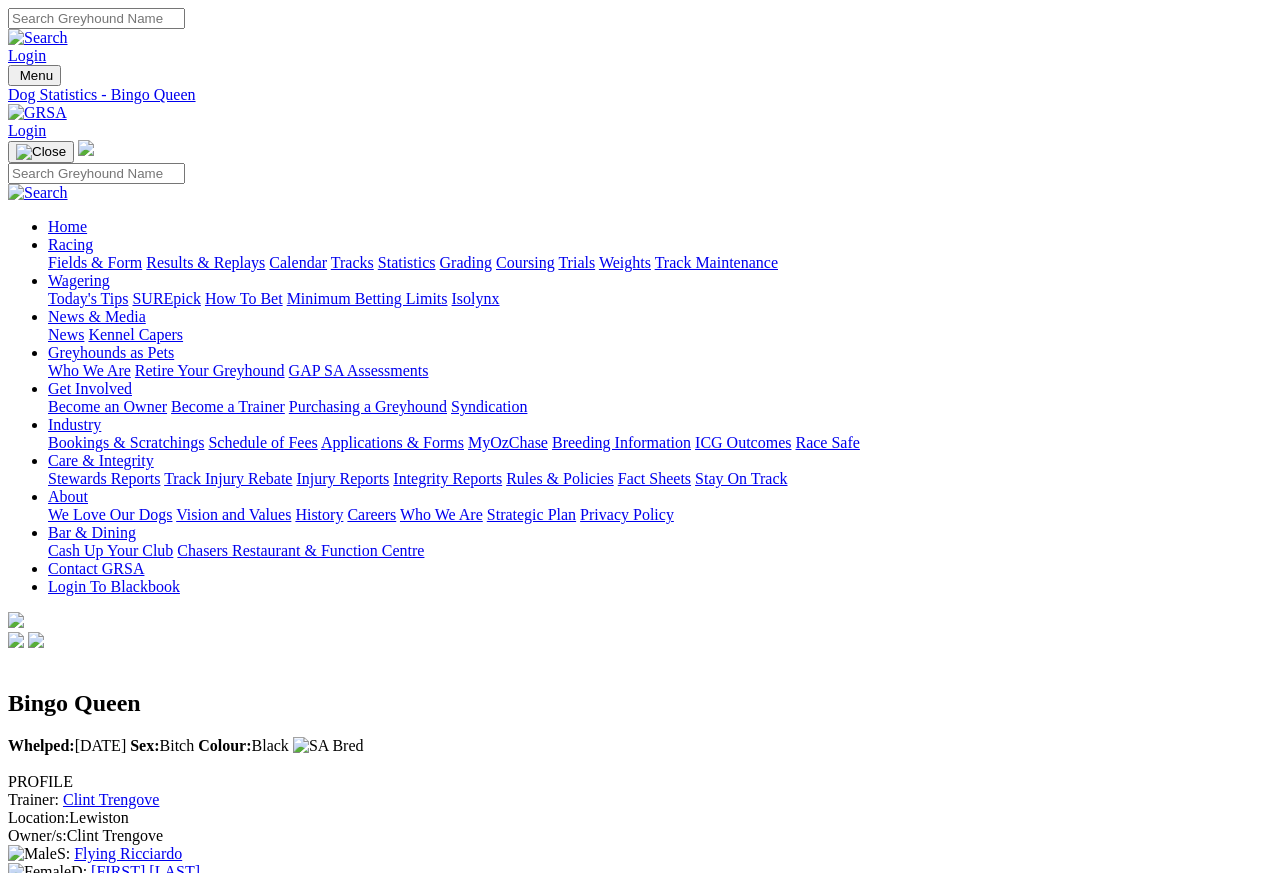 scroll, scrollTop: 18, scrollLeft: 0, axis: vertical 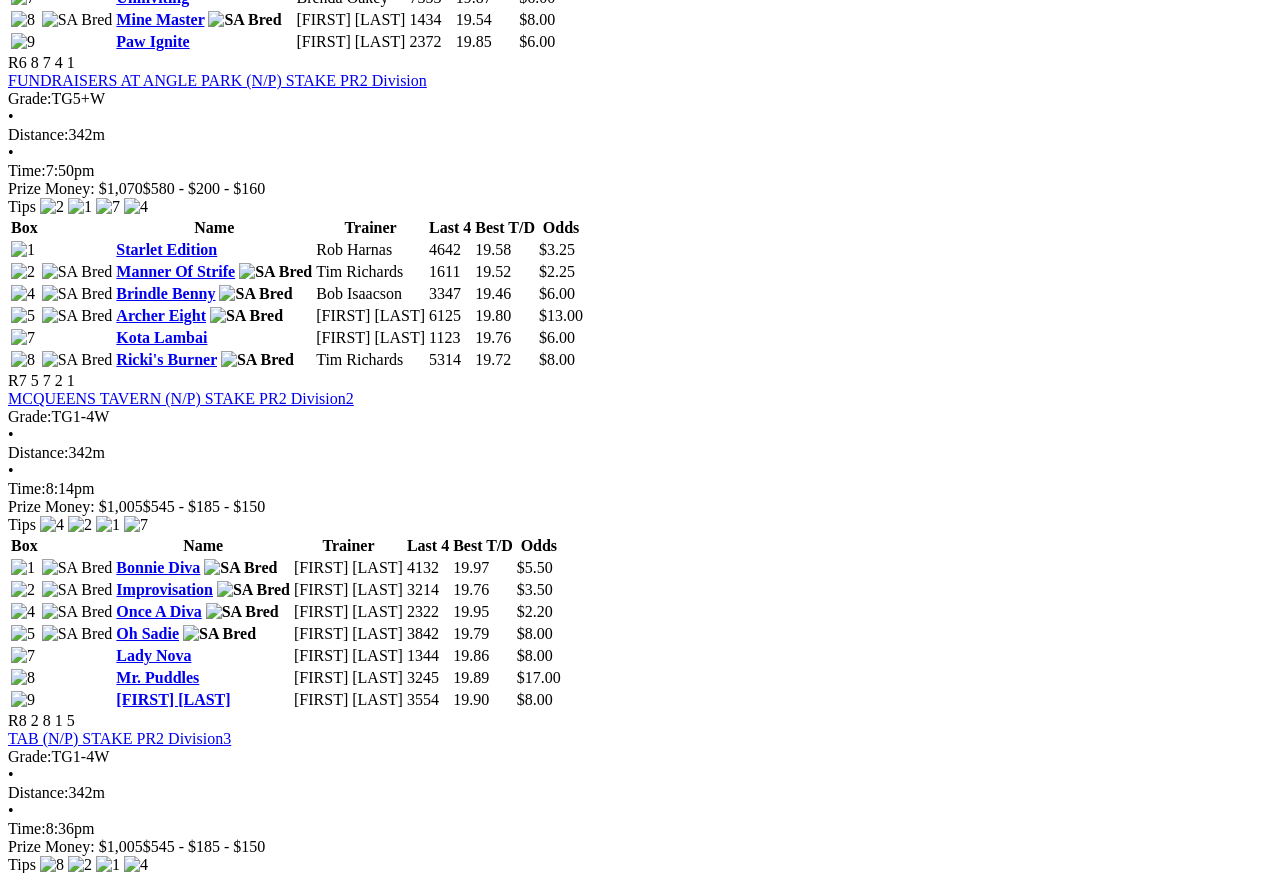click on "Dark Queen" at bounding box center [158, 2015] 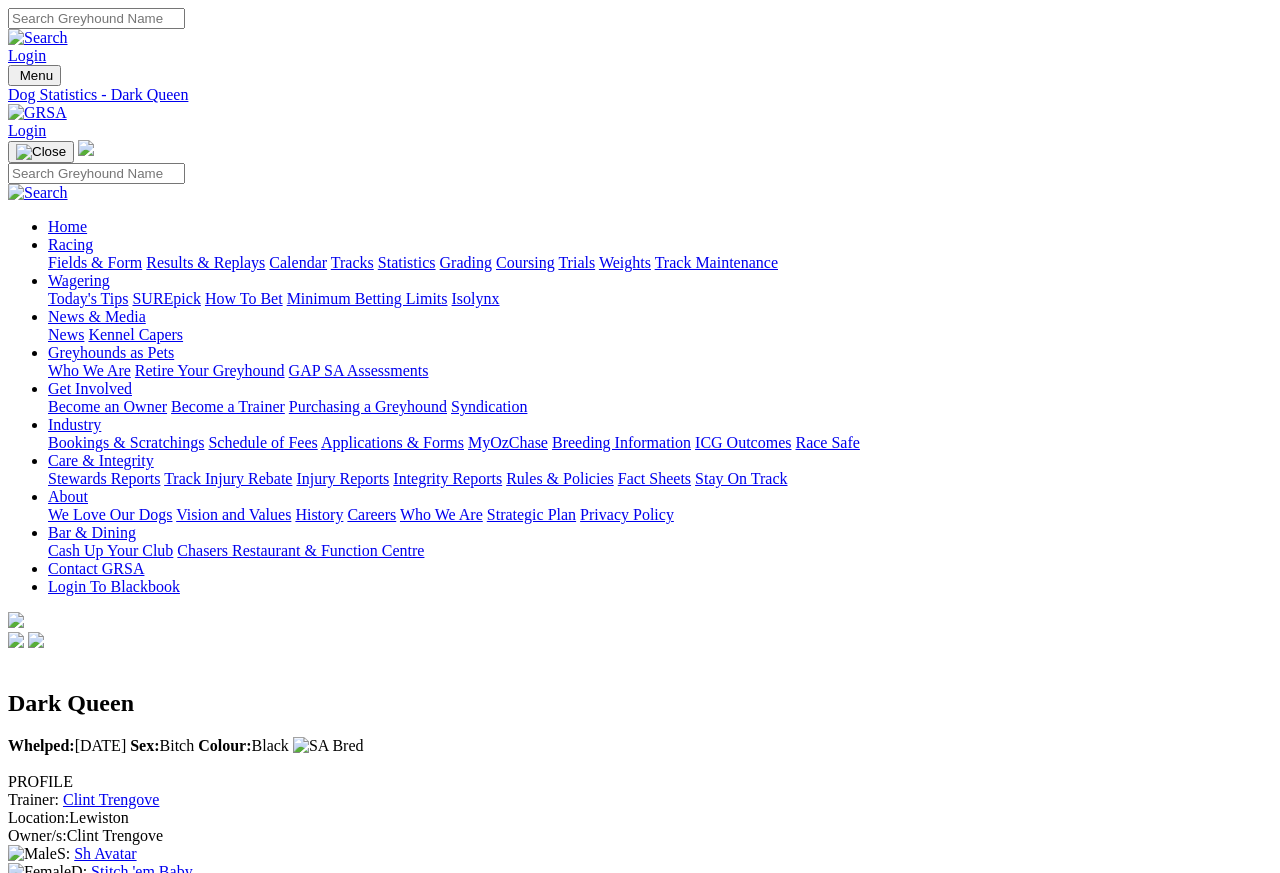 scroll, scrollTop: 9, scrollLeft: 0, axis: vertical 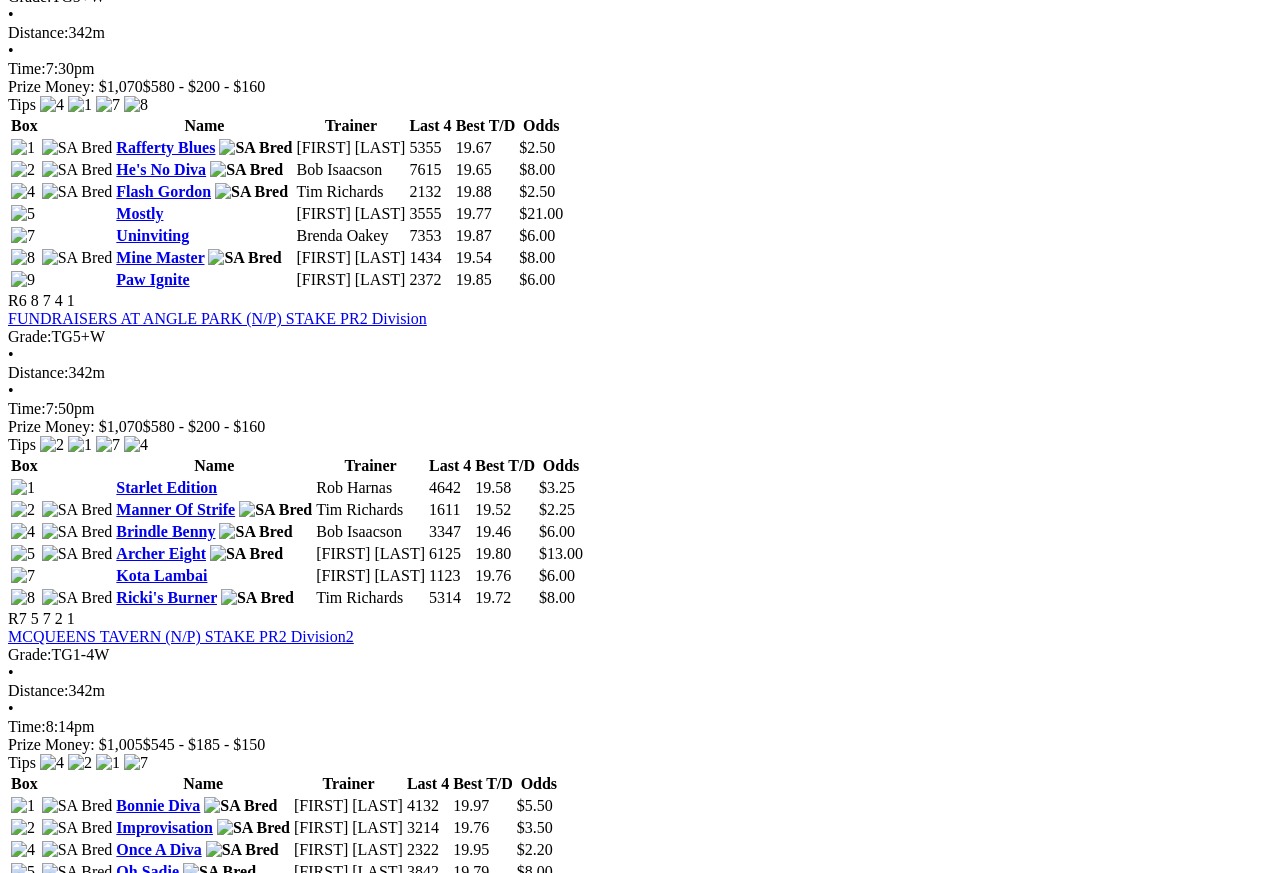 click on "Plodding Along" at bounding box center (168, 2209) 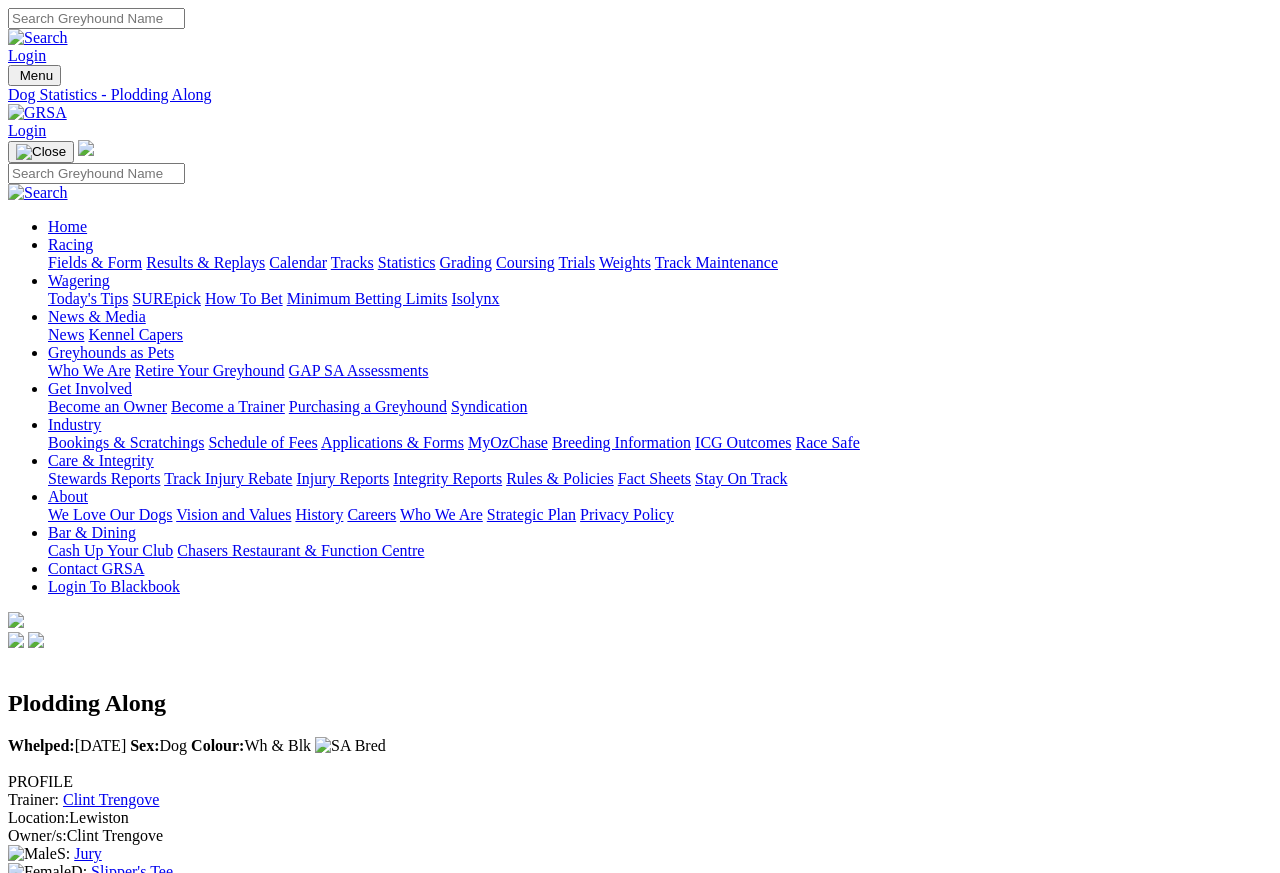 scroll, scrollTop: 18, scrollLeft: 0, axis: vertical 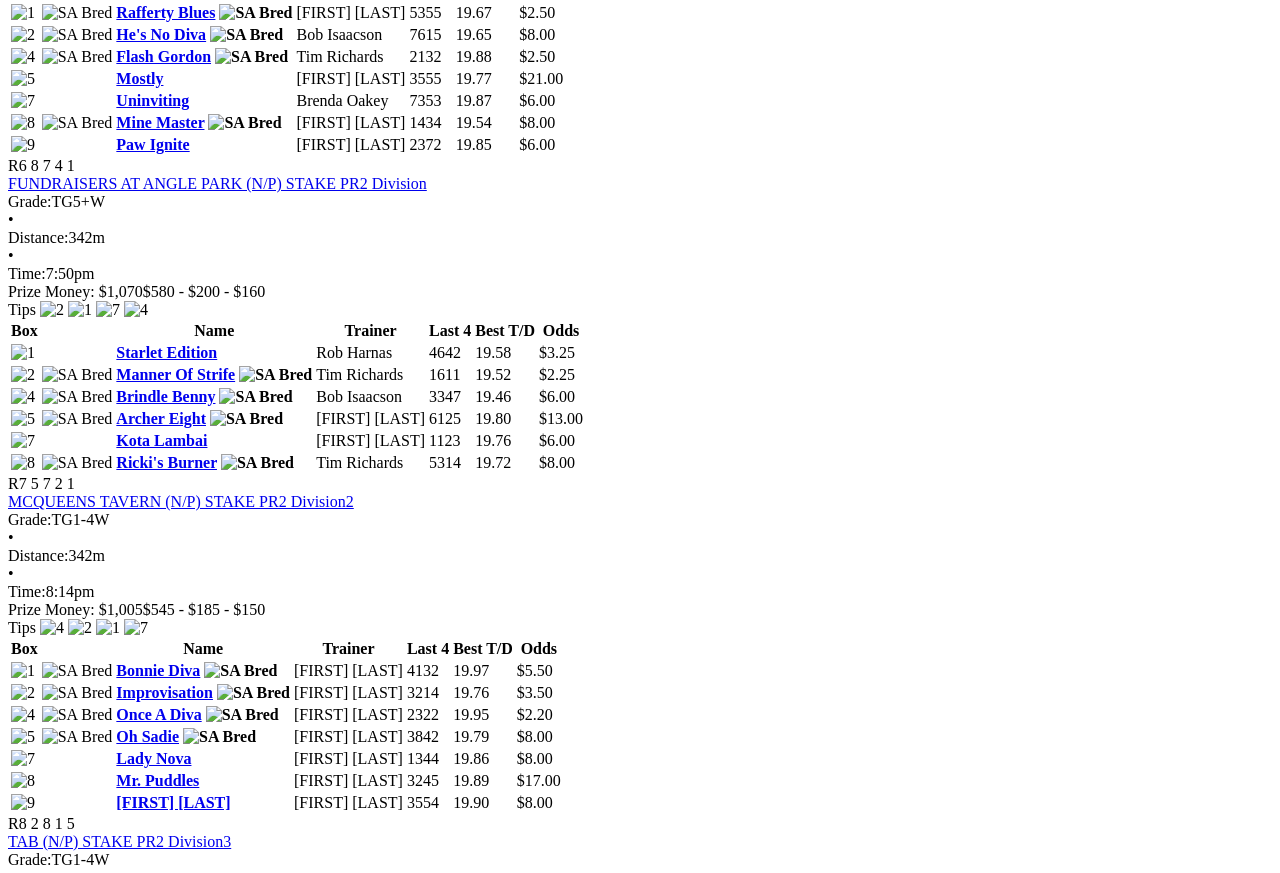 click on "Pagan Witch" at bounding box center (160, 2414) 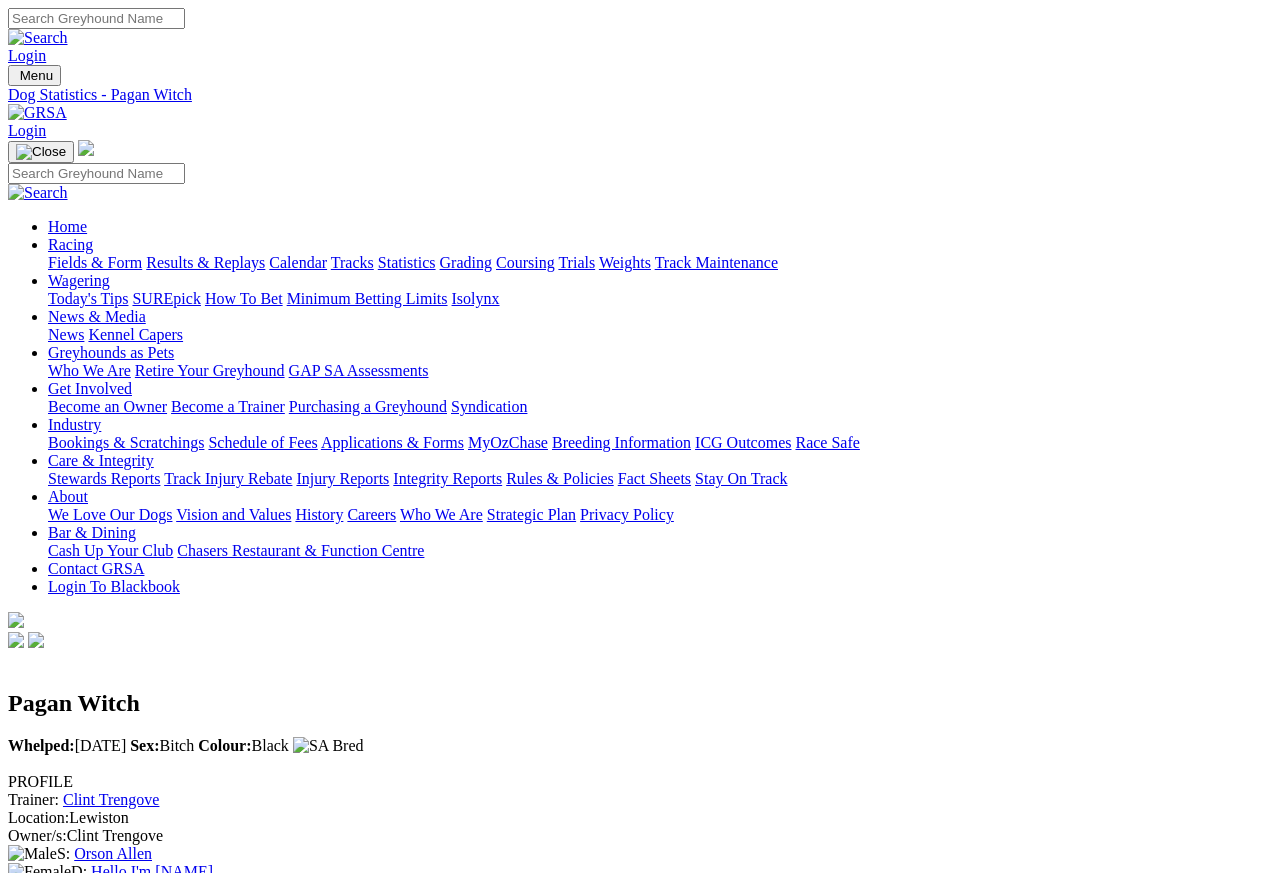 scroll, scrollTop: 9, scrollLeft: 0, axis: vertical 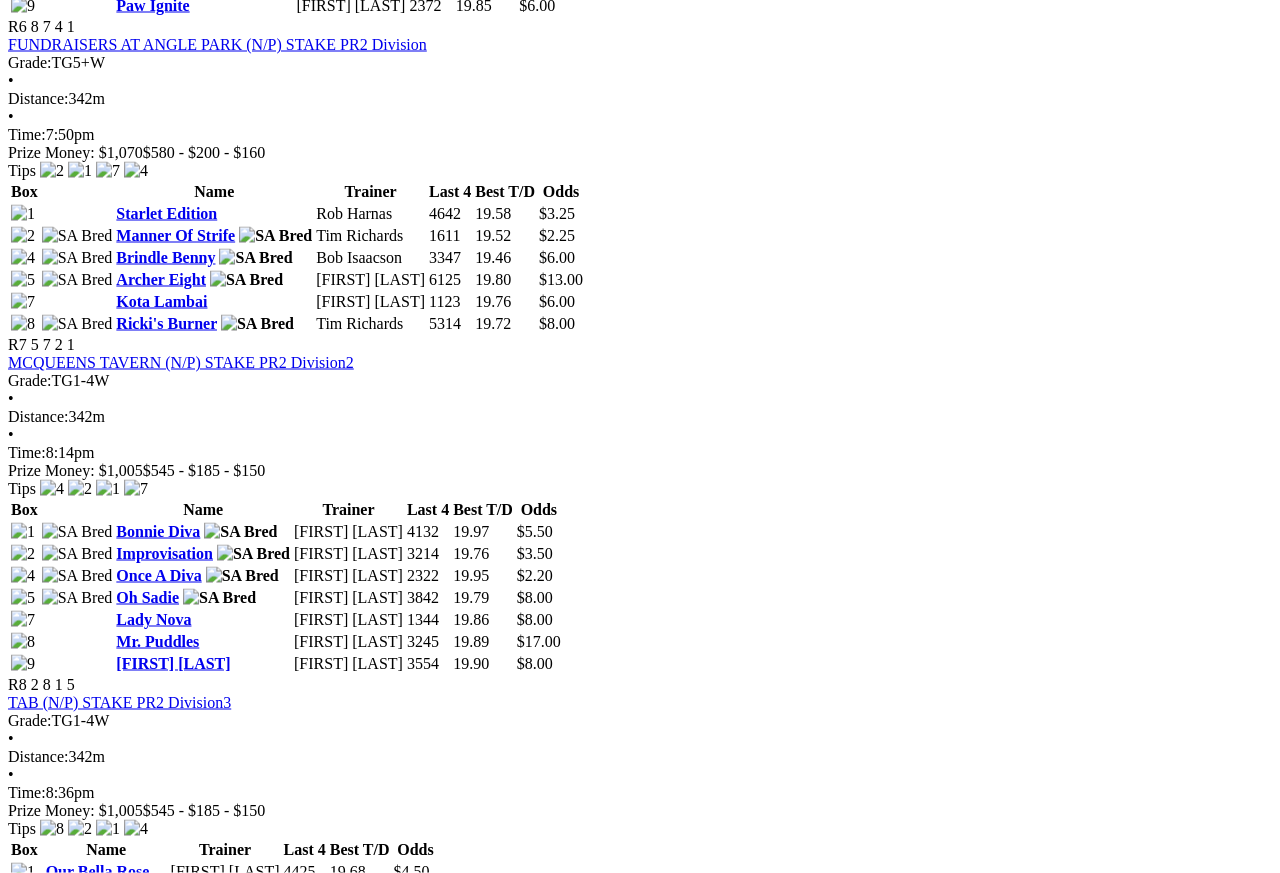 click on "Cantara Pearl" at bounding box center (164, 2231) 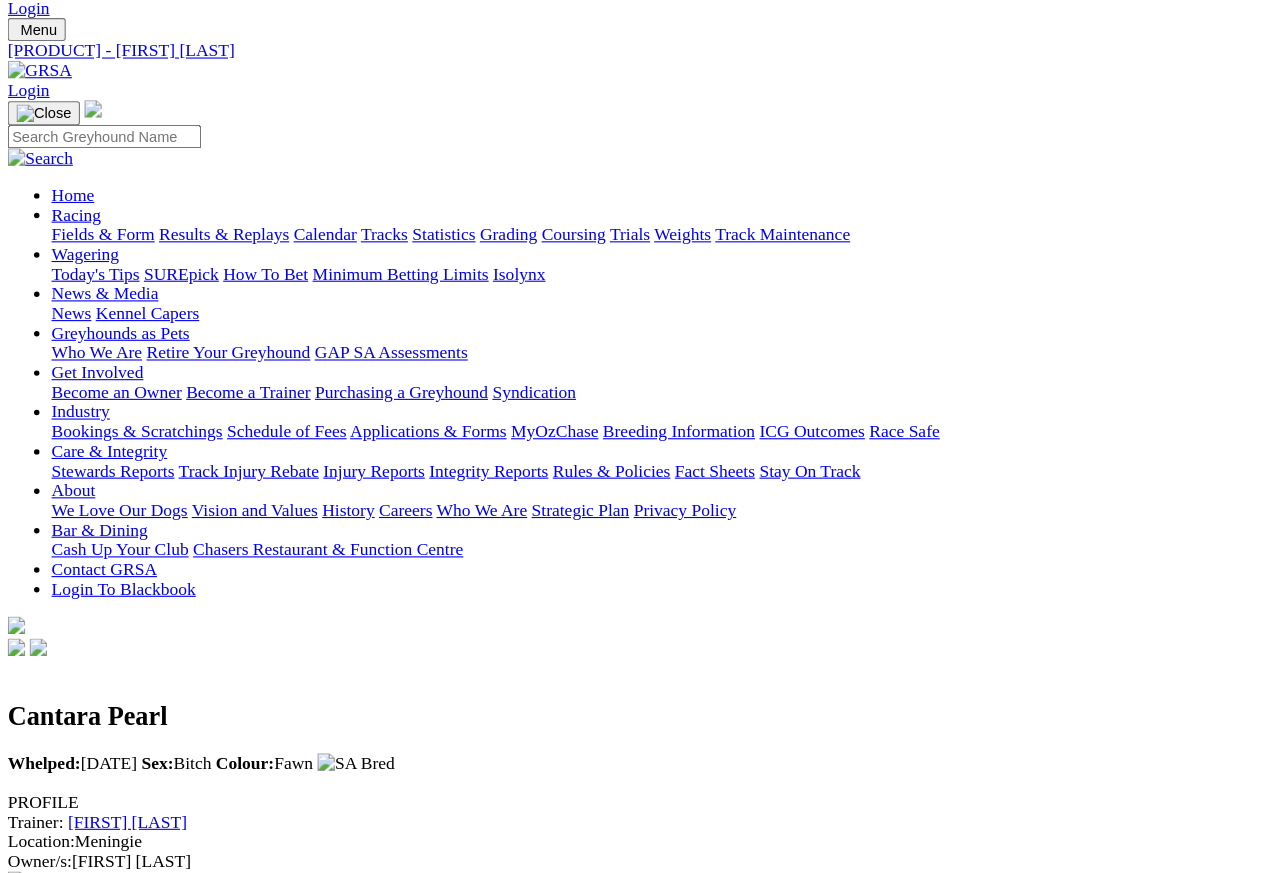 scroll, scrollTop: 0, scrollLeft: 0, axis: both 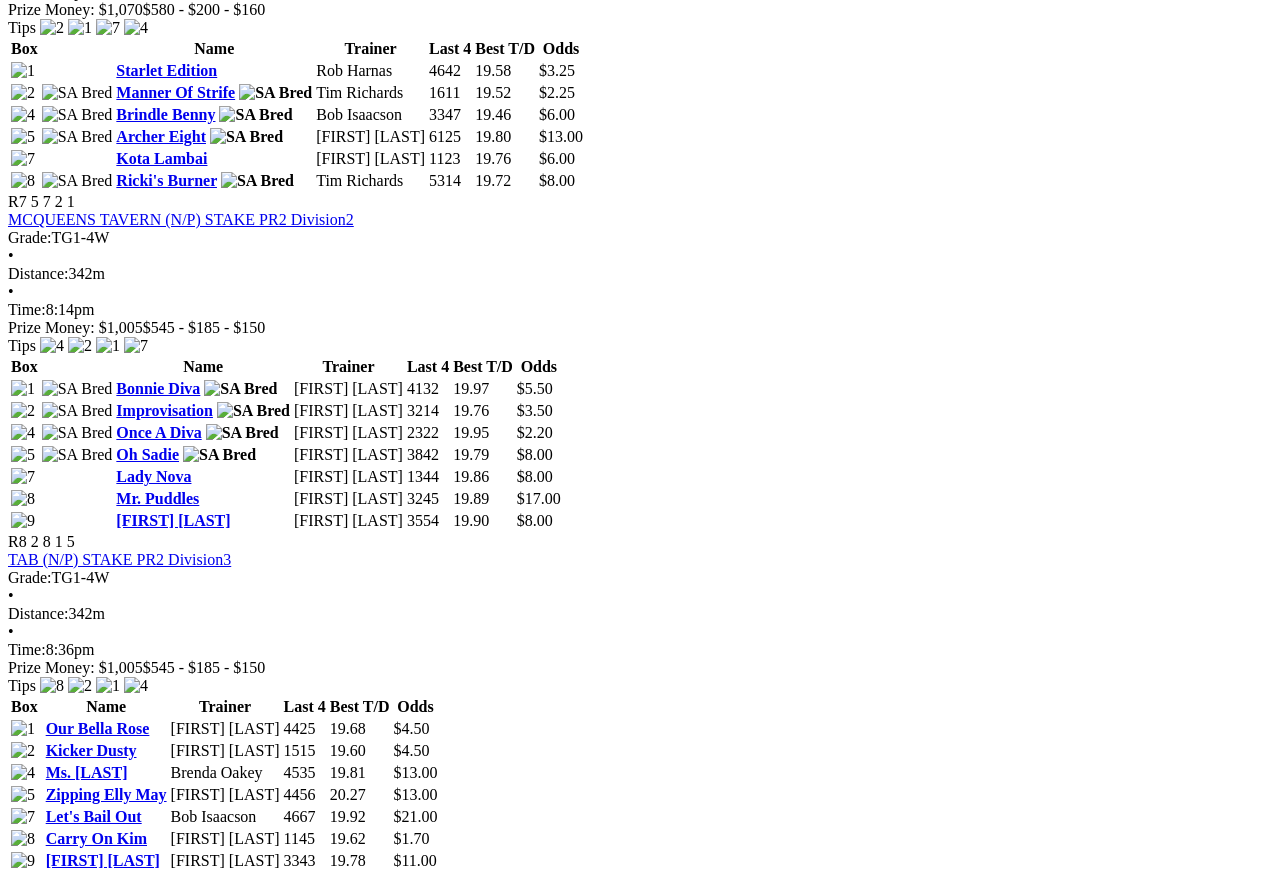 click on "[FIRST] [LAST]" at bounding box center [173, 2176] 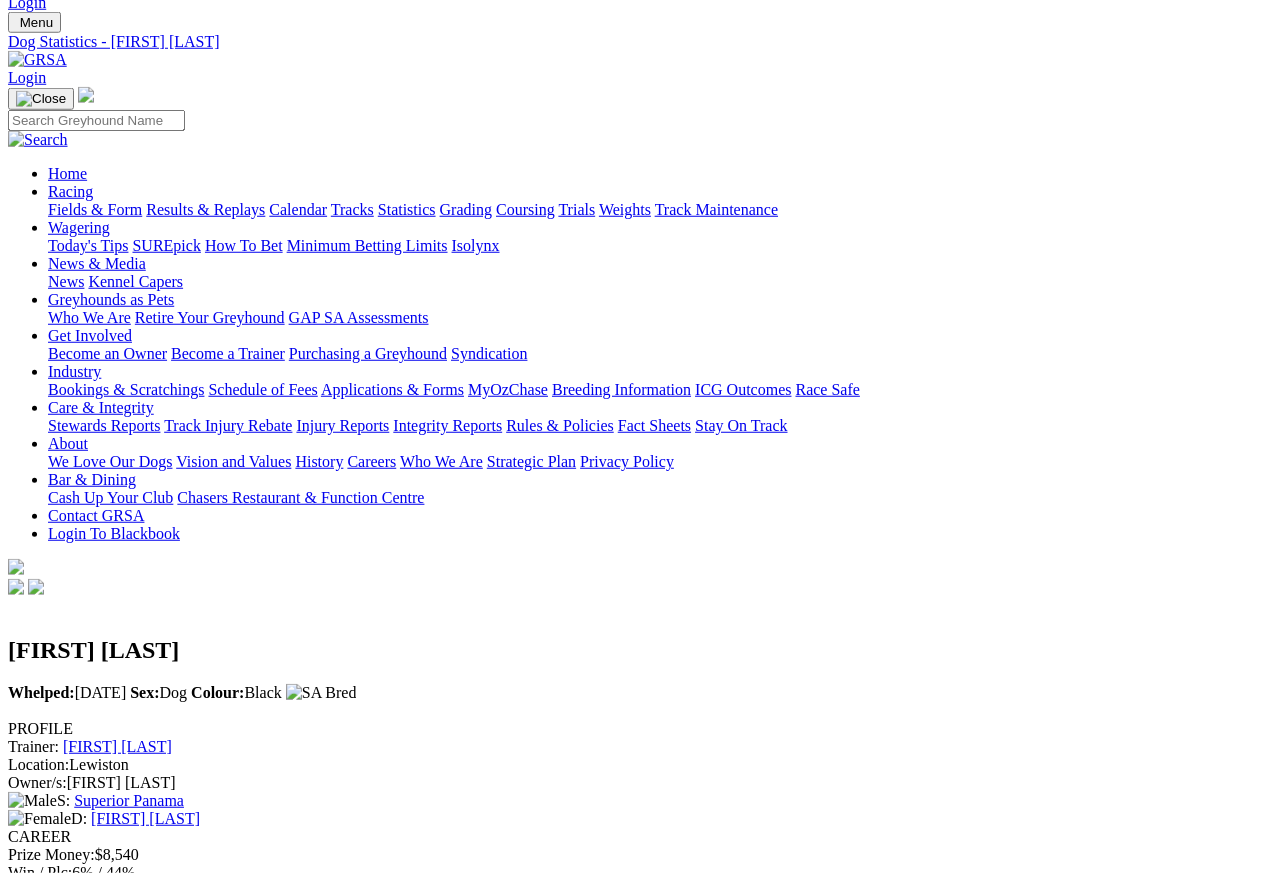 scroll, scrollTop: 54, scrollLeft: 0, axis: vertical 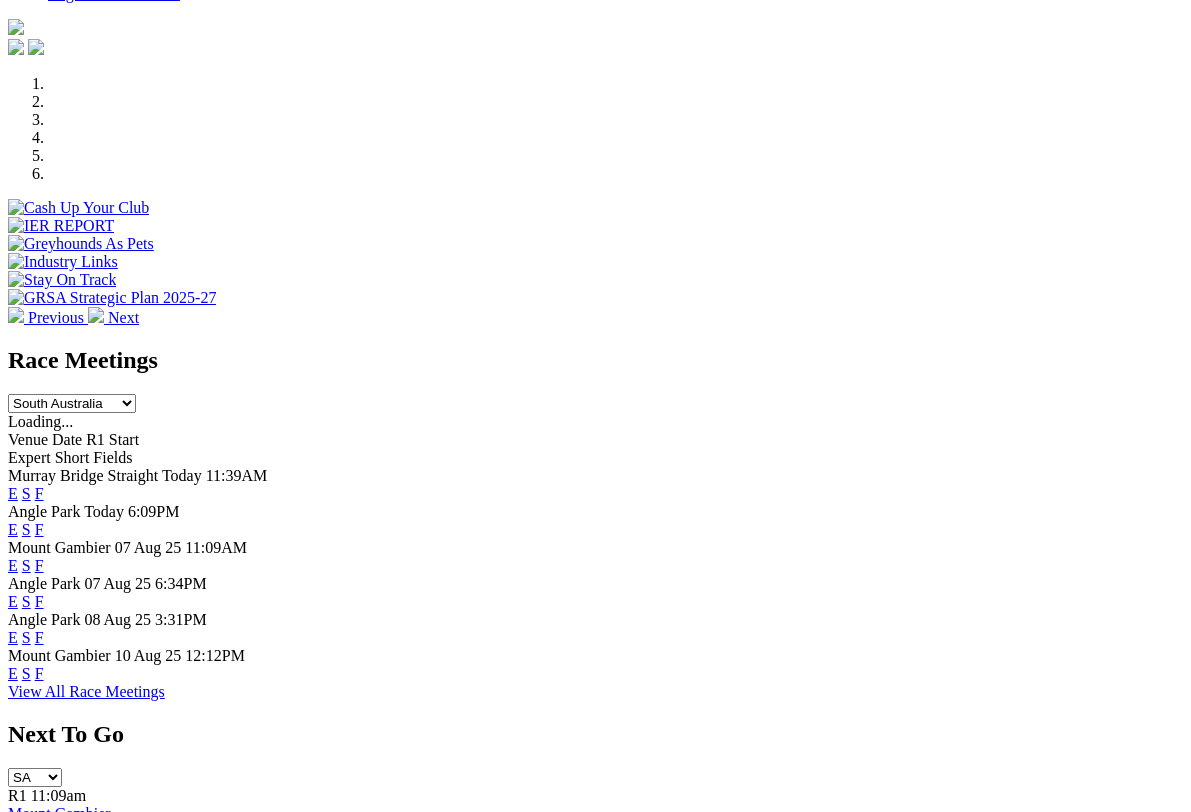click on "F" at bounding box center [39, 529] 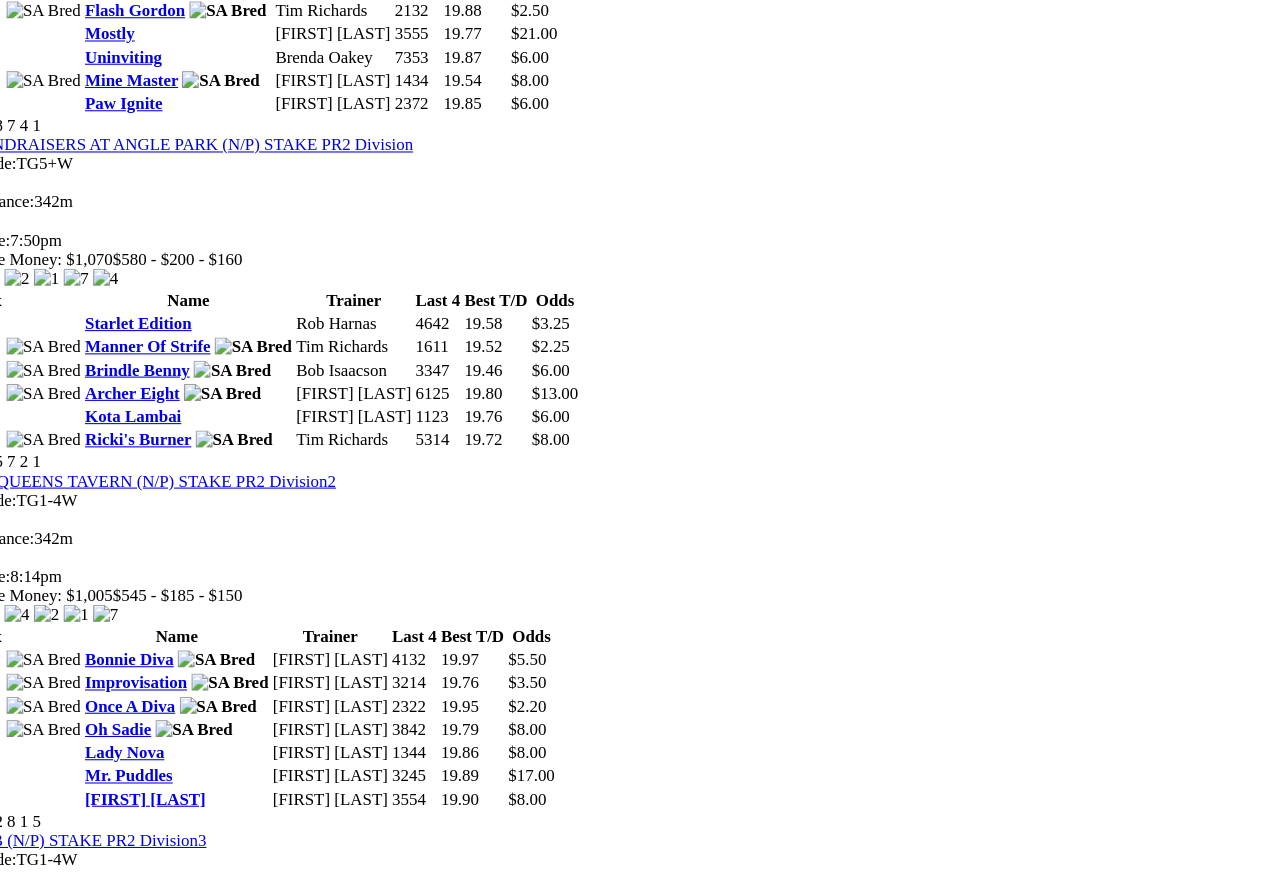 scroll, scrollTop: 2665, scrollLeft: 0, axis: vertical 